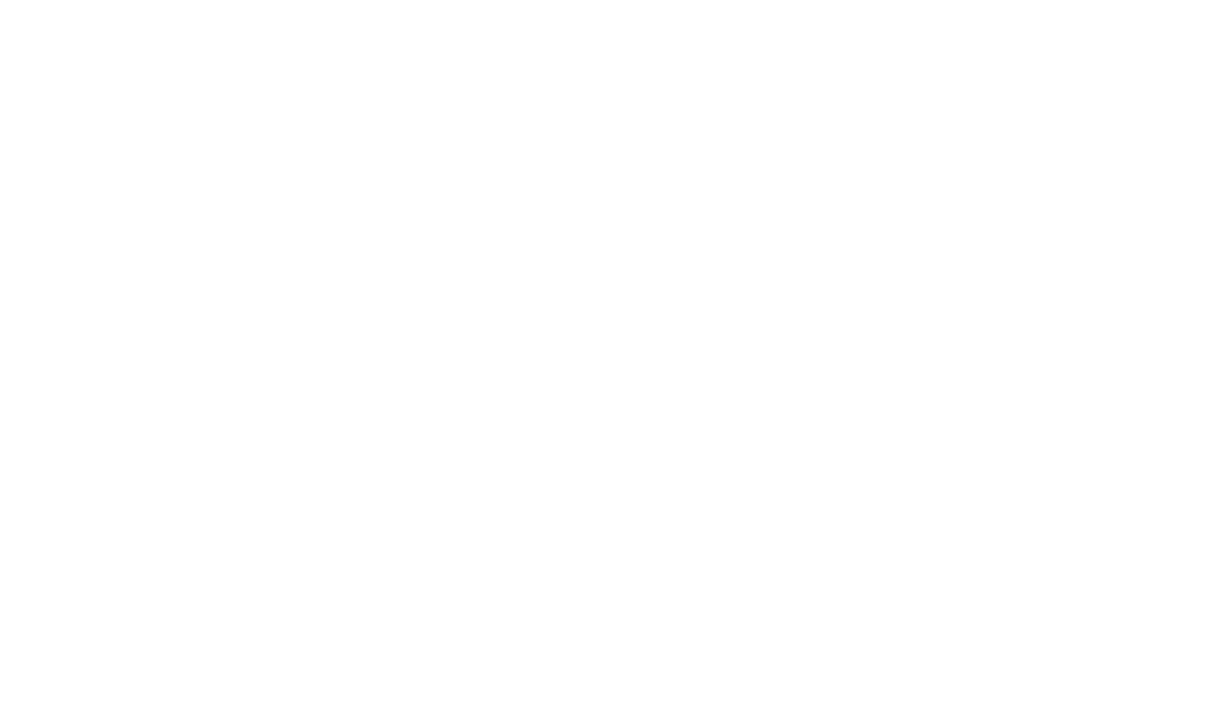 scroll, scrollTop: 0, scrollLeft: 0, axis: both 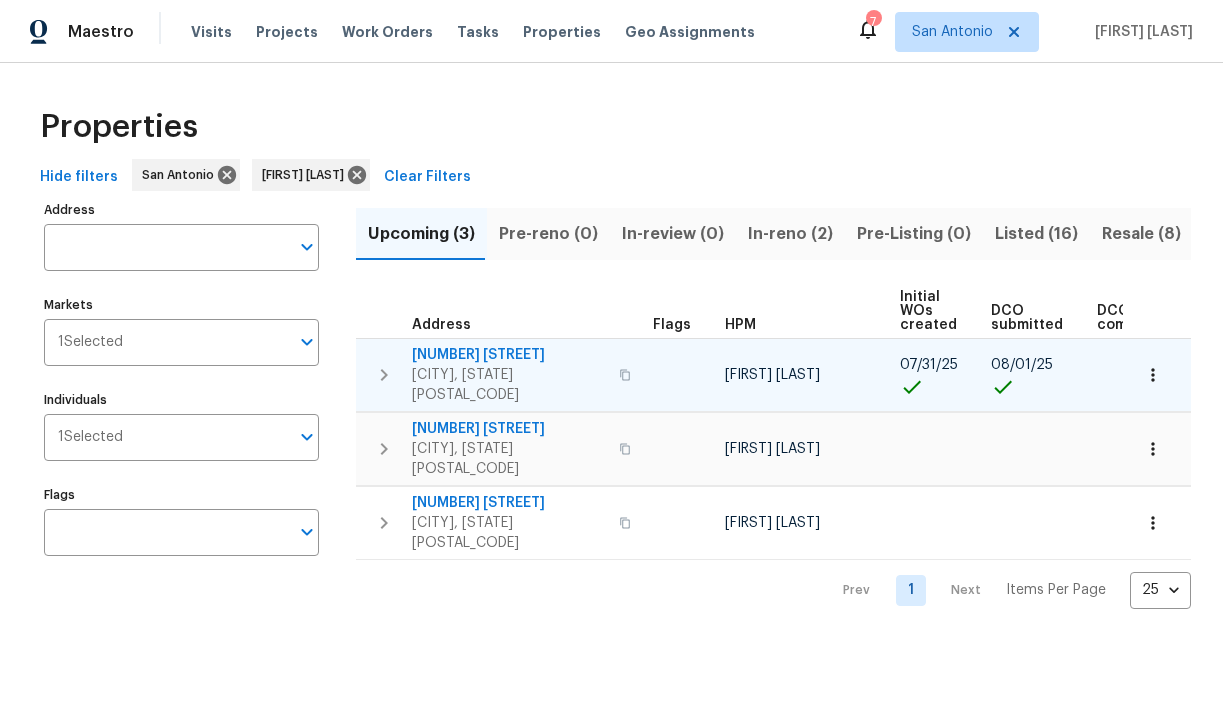 click on "23006 Woodlawn Rdg" at bounding box center [509, 355] 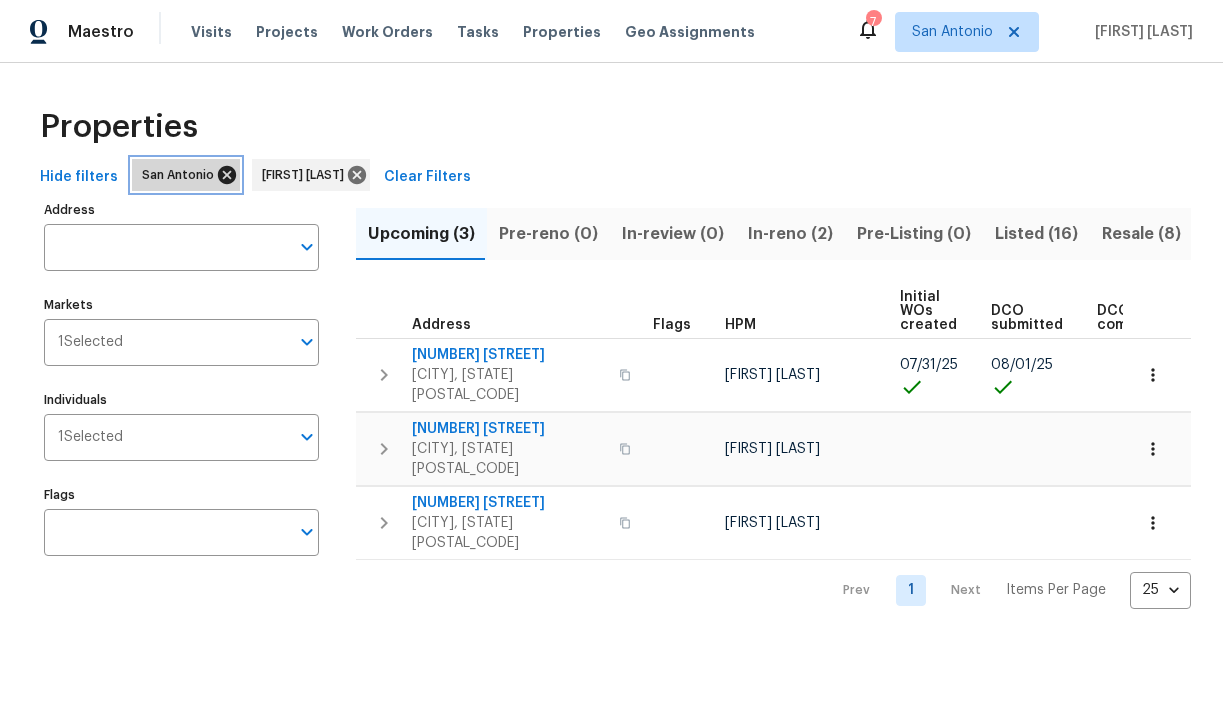 click 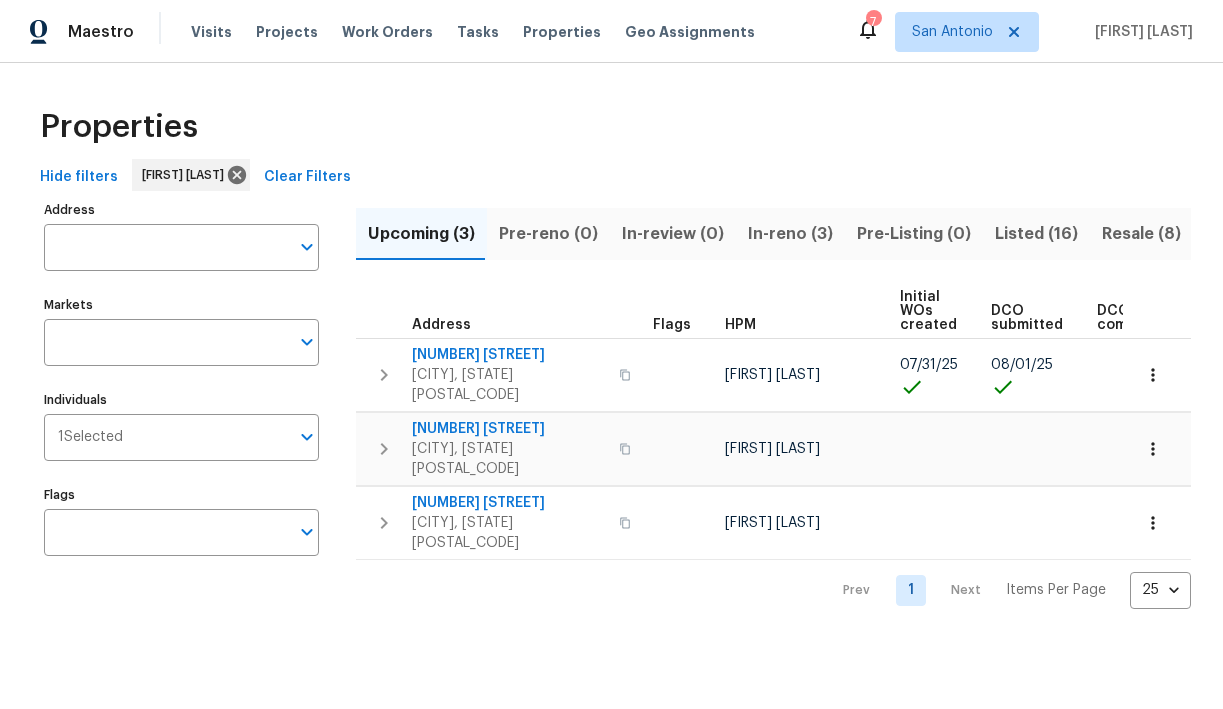 click on "In-reno (3)" at bounding box center [790, 234] 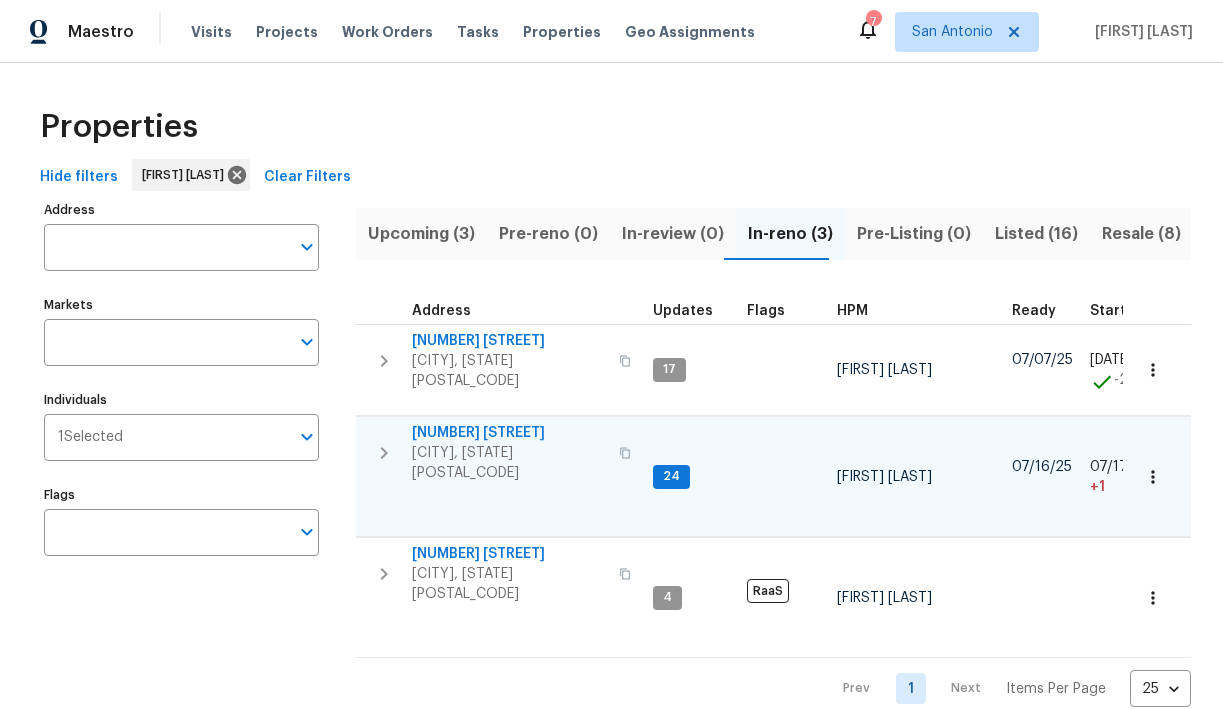 type 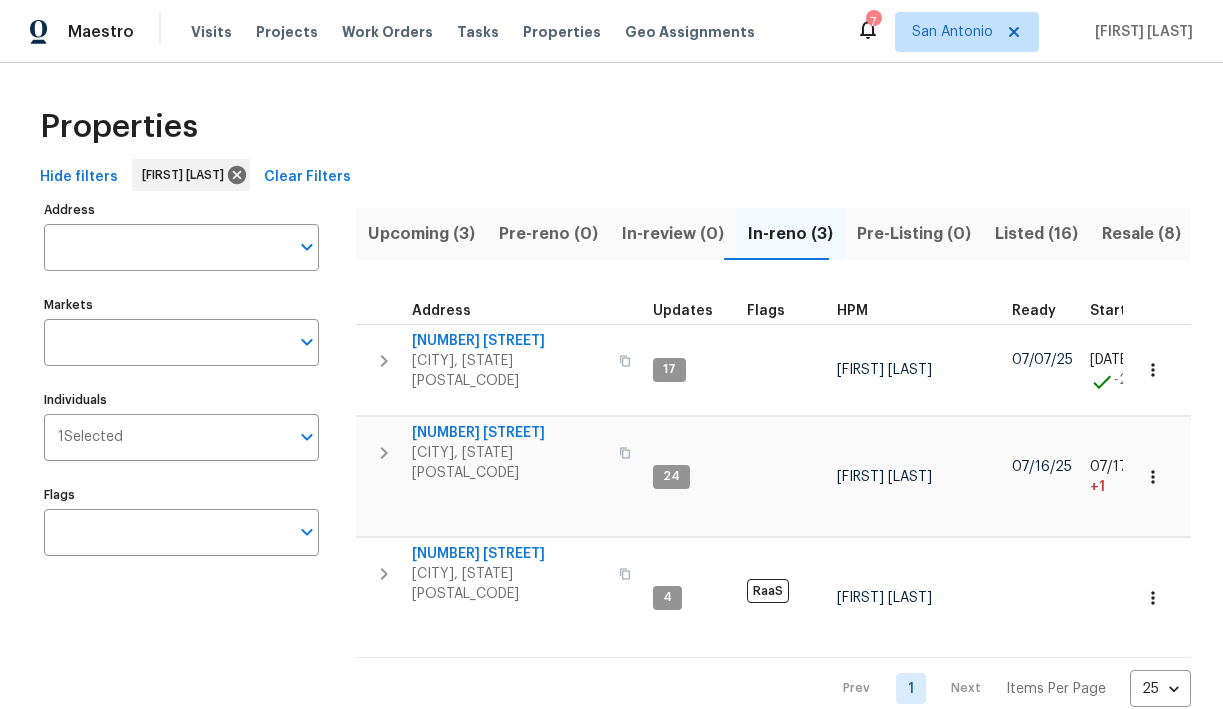 click on "Upcoming (3)" at bounding box center (421, 234) 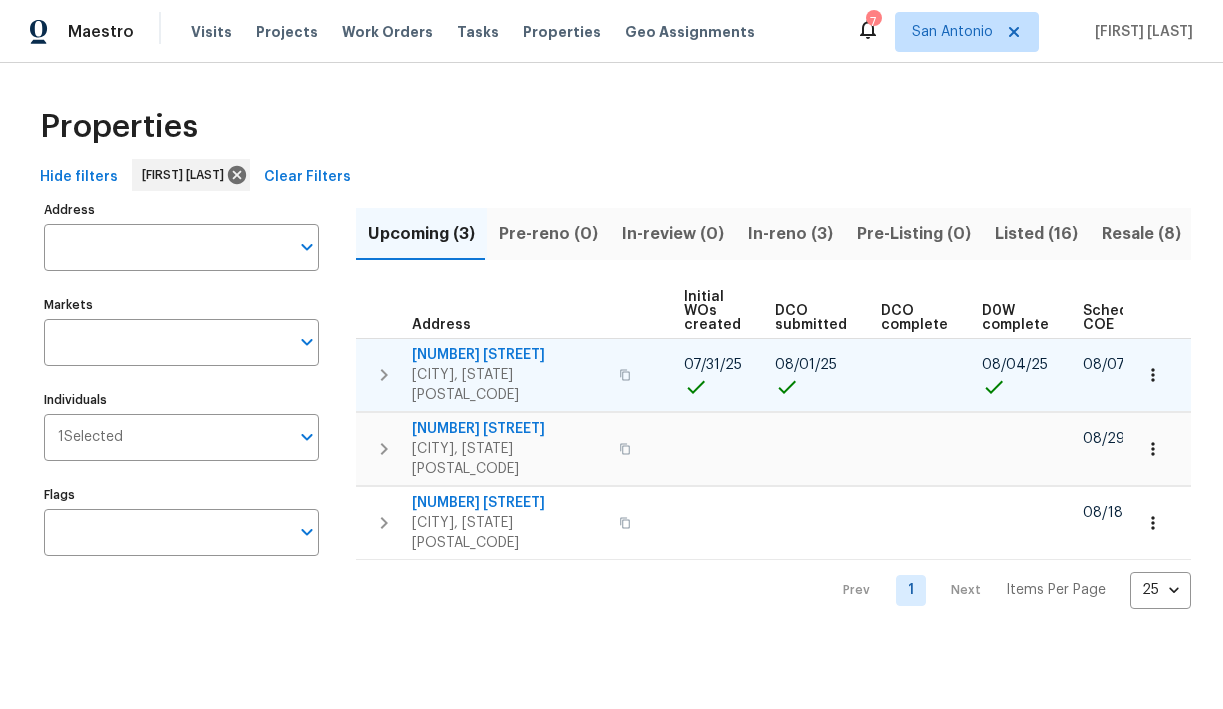 scroll, scrollTop: 0, scrollLeft: 437, axis: horizontal 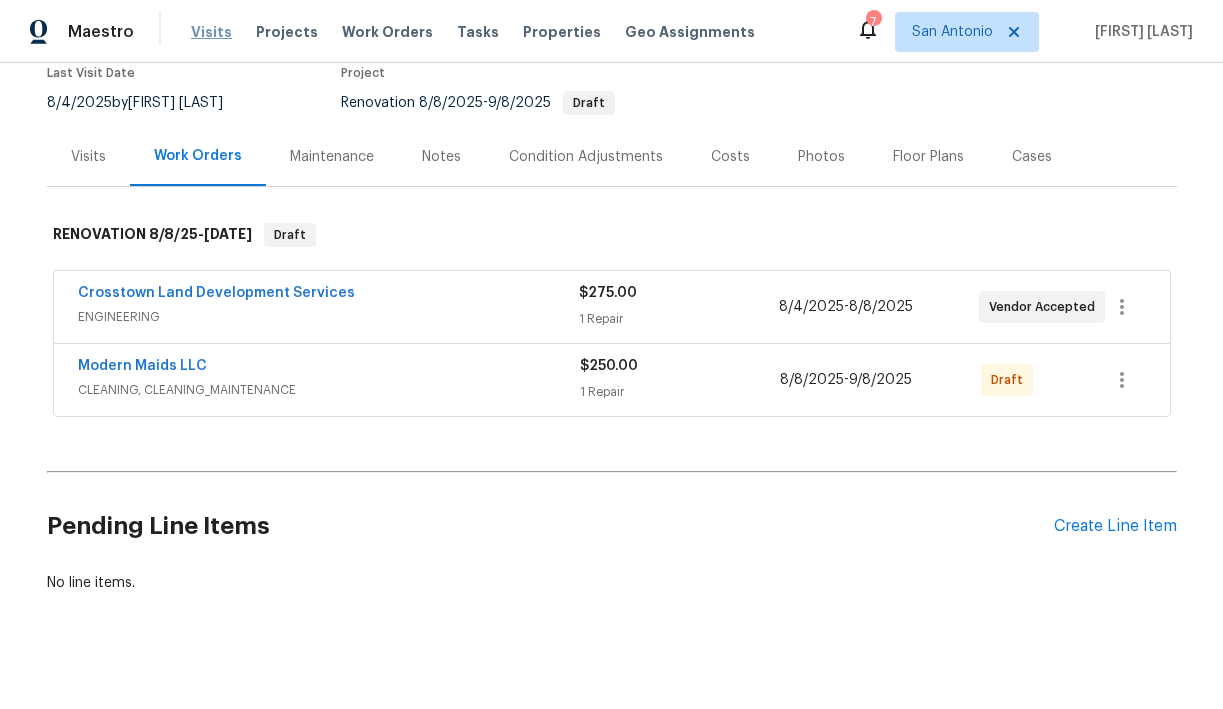 click on "Visits" at bounding box center [211, 32] 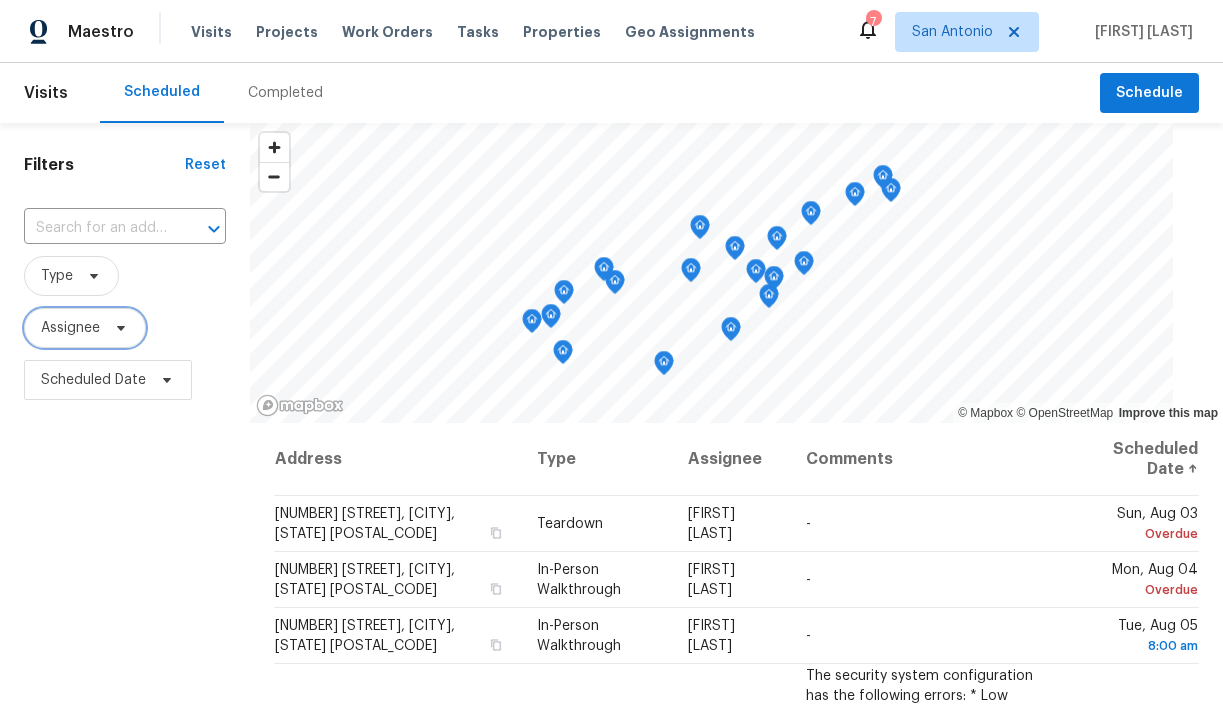 click 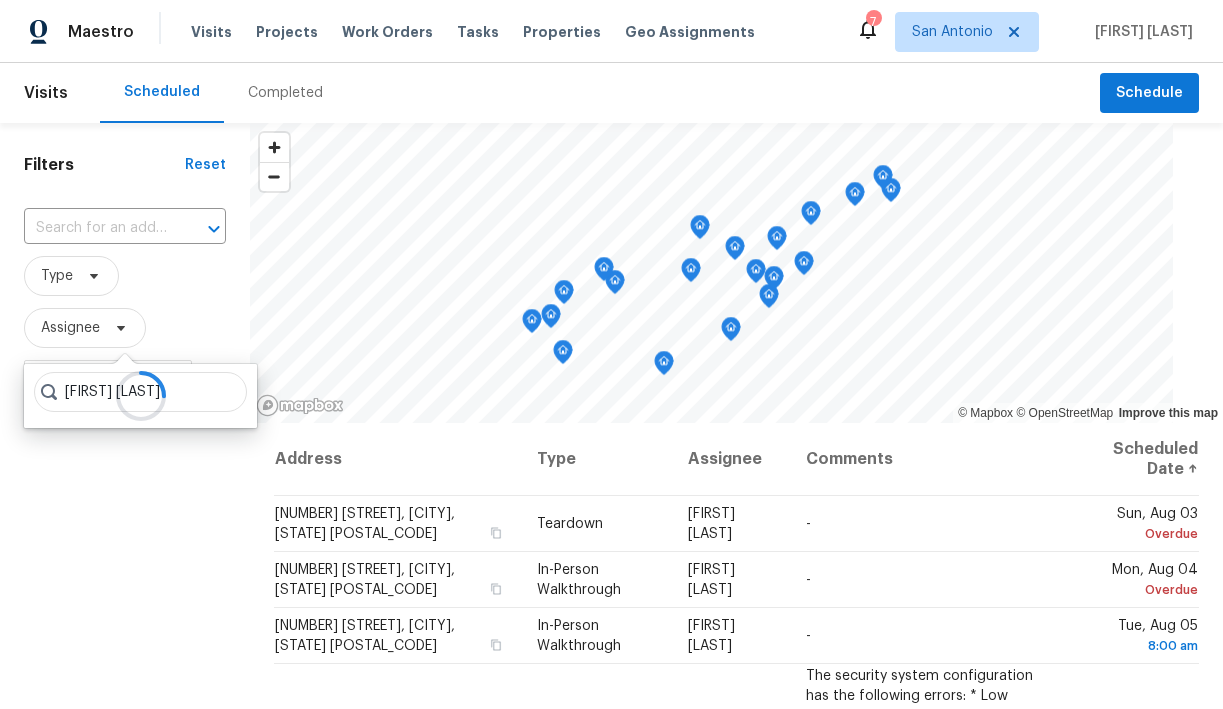 type on "chris fuentes" 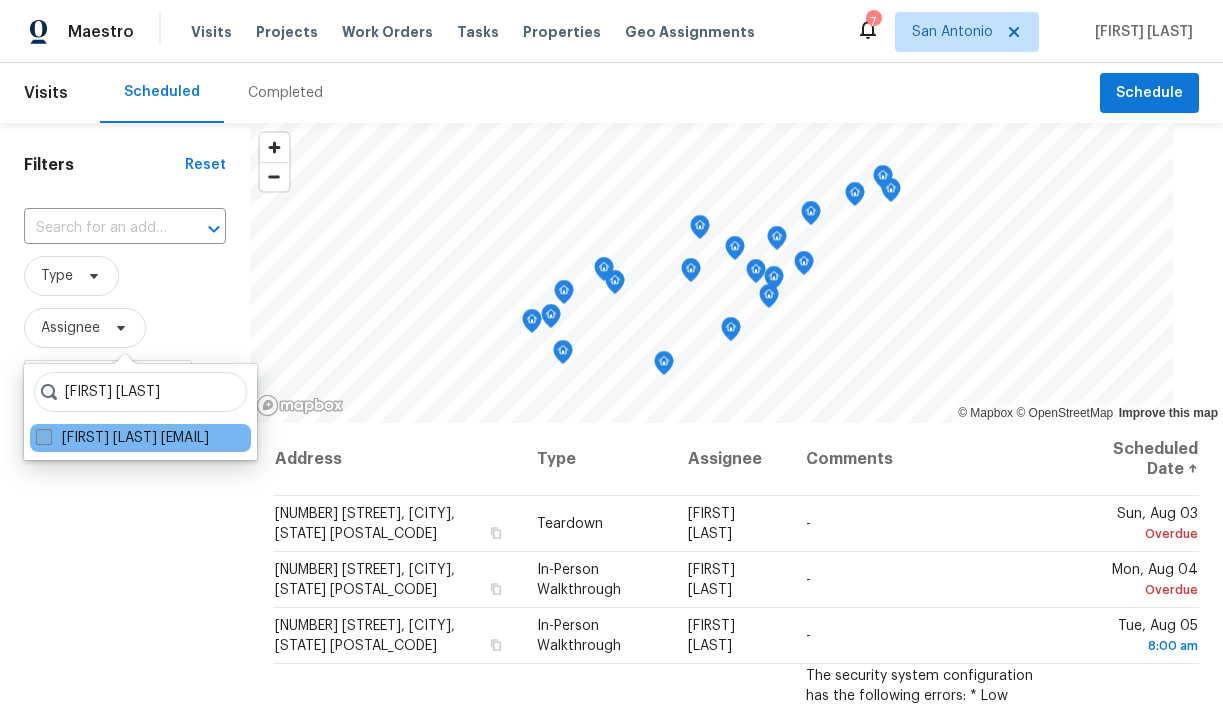 click on "Chris Fuentes
chris.fuentes@opendoor.com" at bounding box center (122, 438) 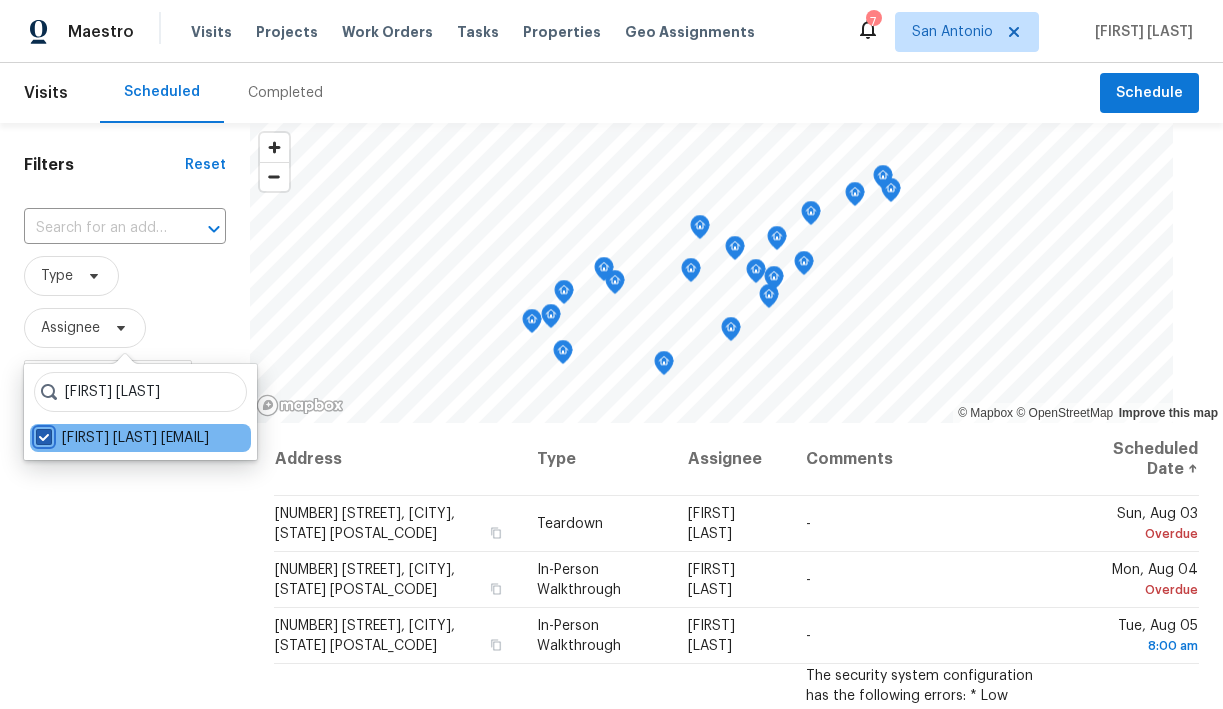 checkbox on "true" 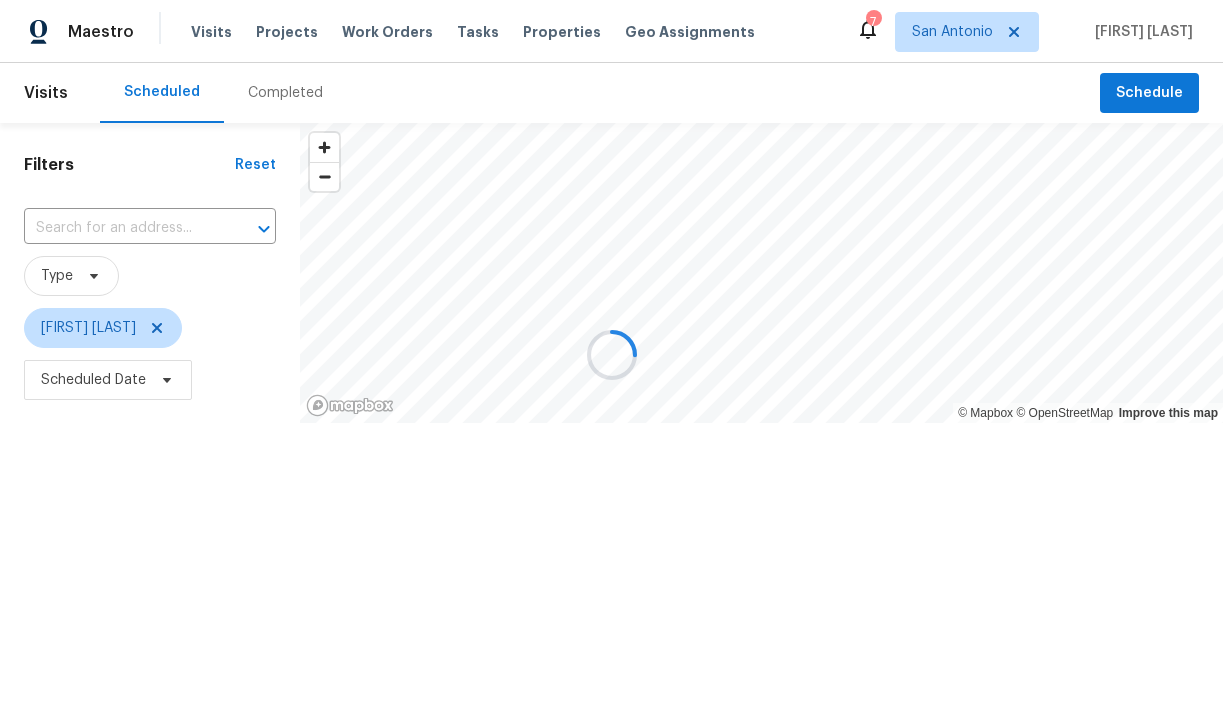click at bounding box center [611, 354] 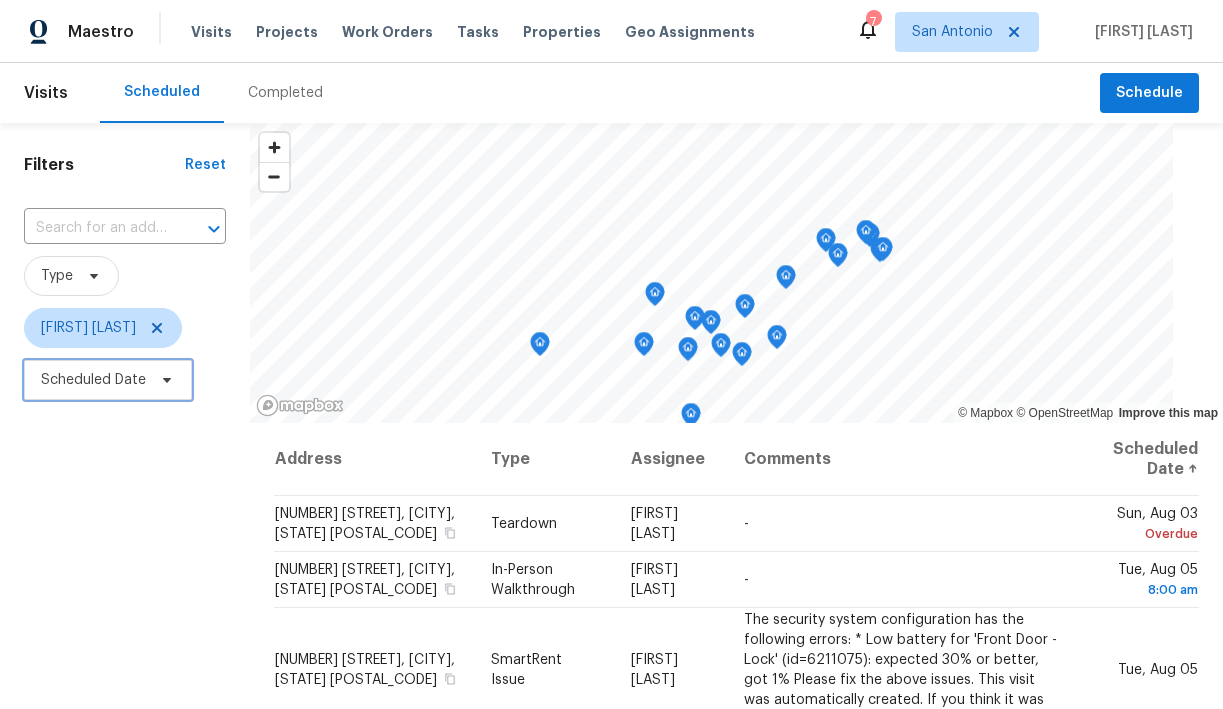 click 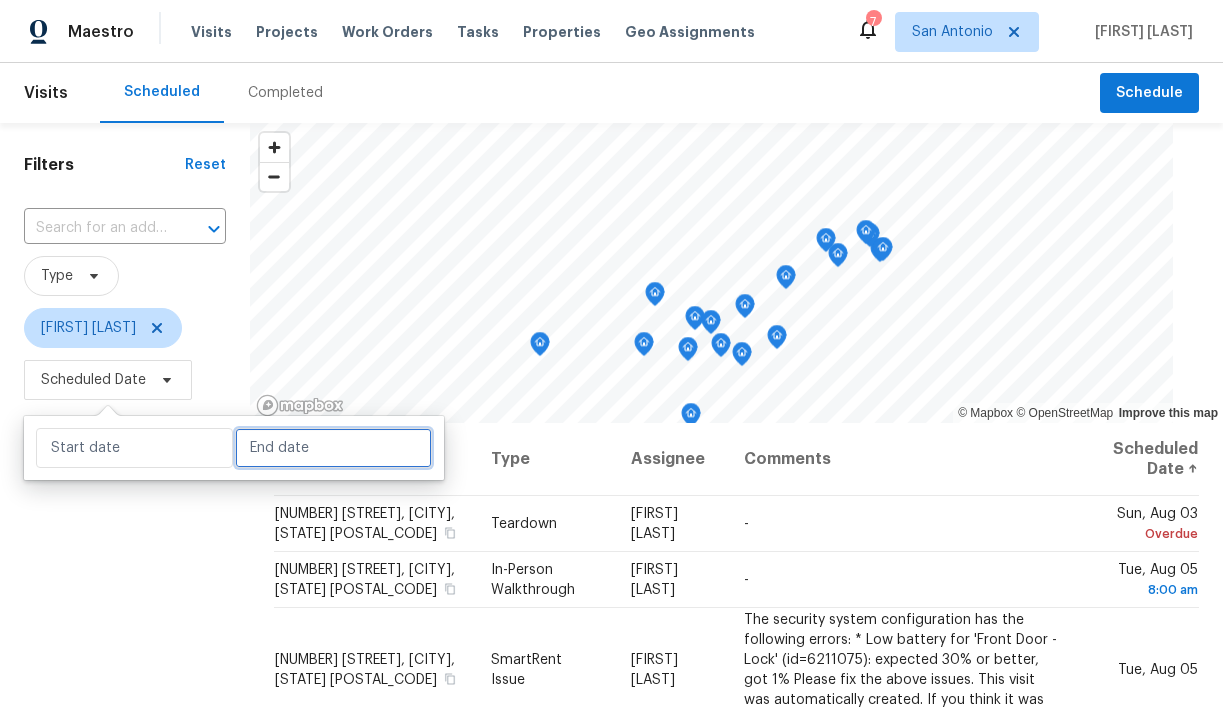 select on "7" 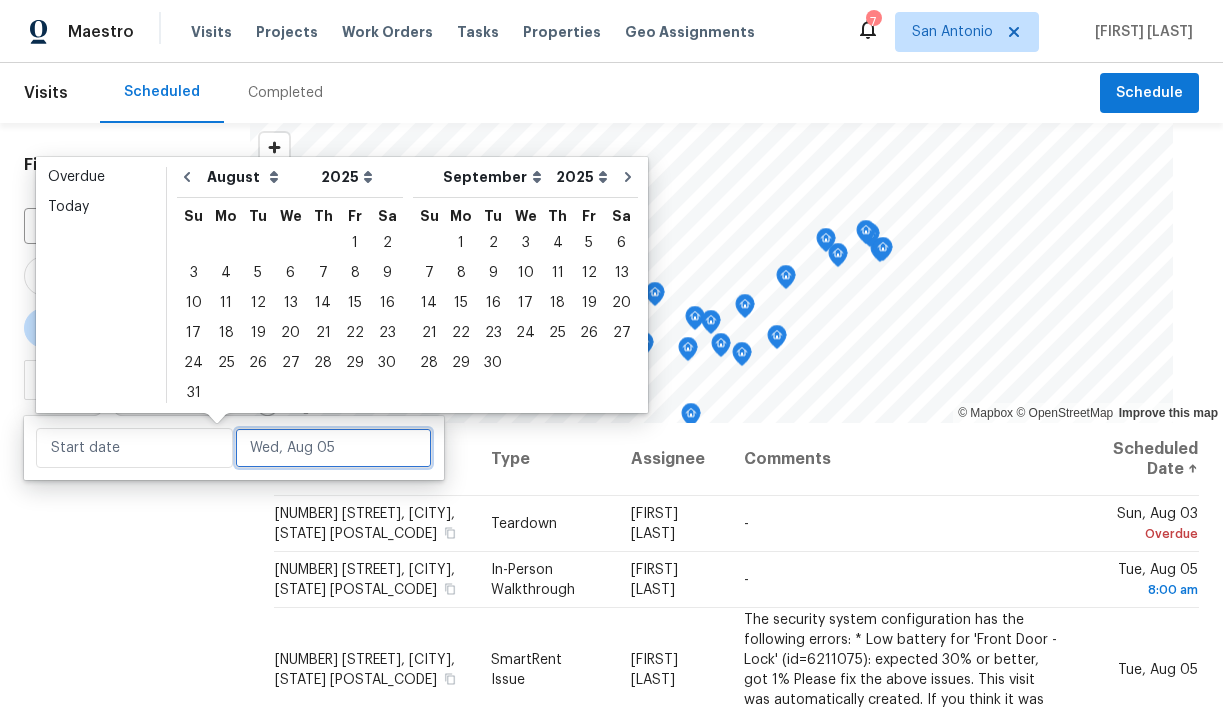 click at bounding box center [333, 448] 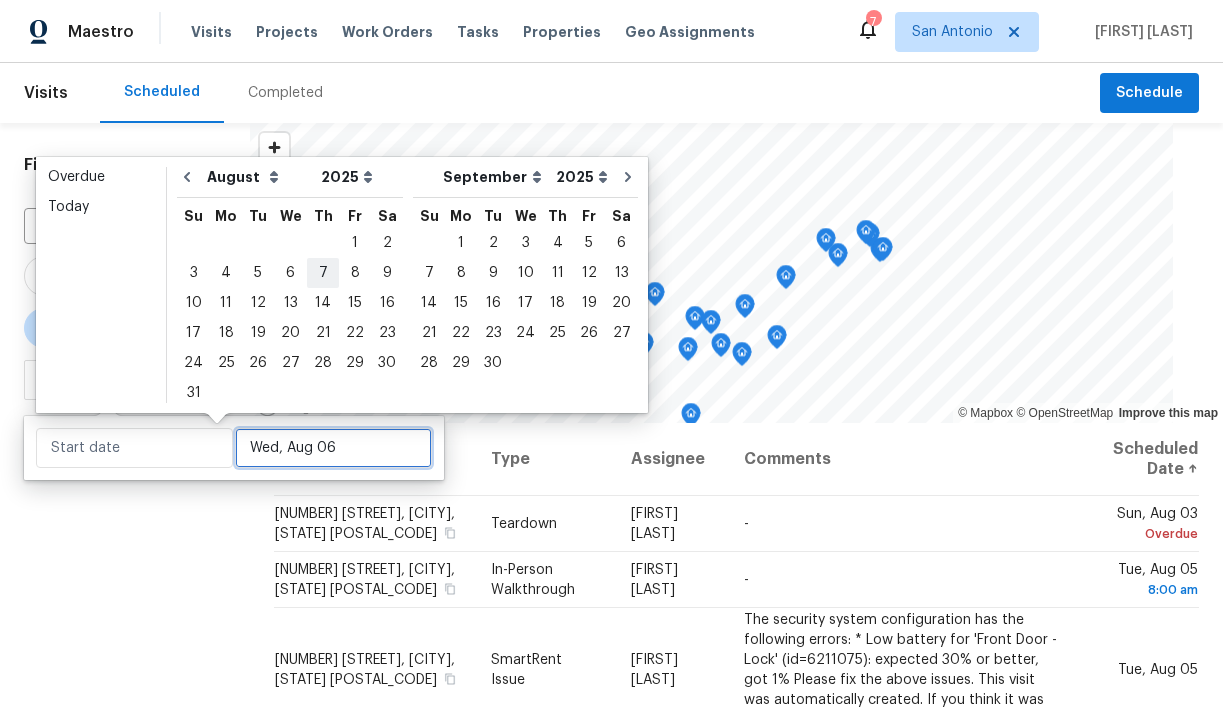 type on "Thu, Aug 07" 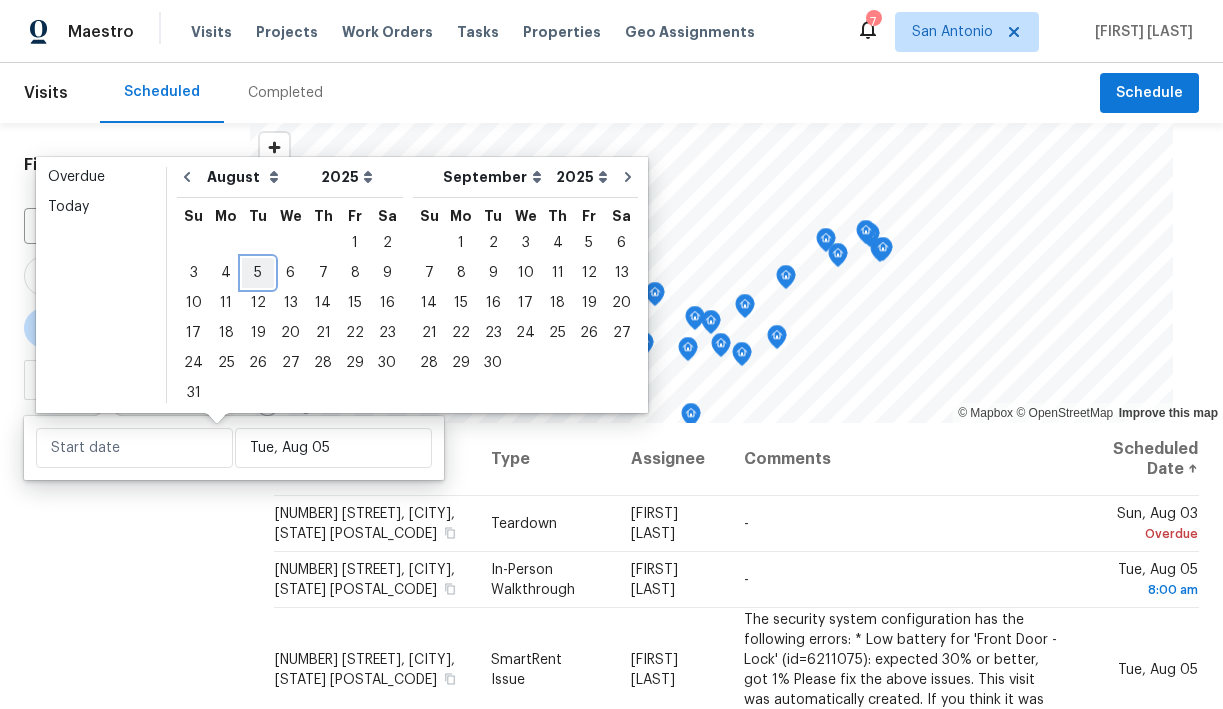 click on "5" at bounding box center (258, 273) 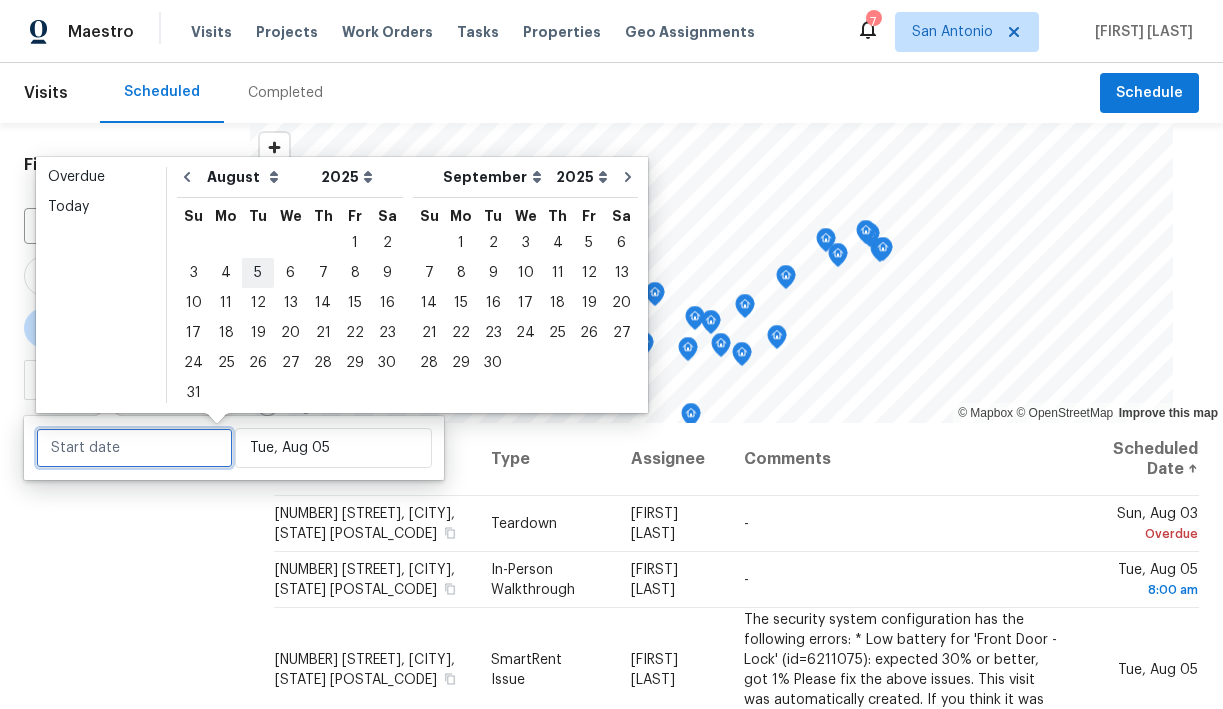 type on "Tue, Aug 05" 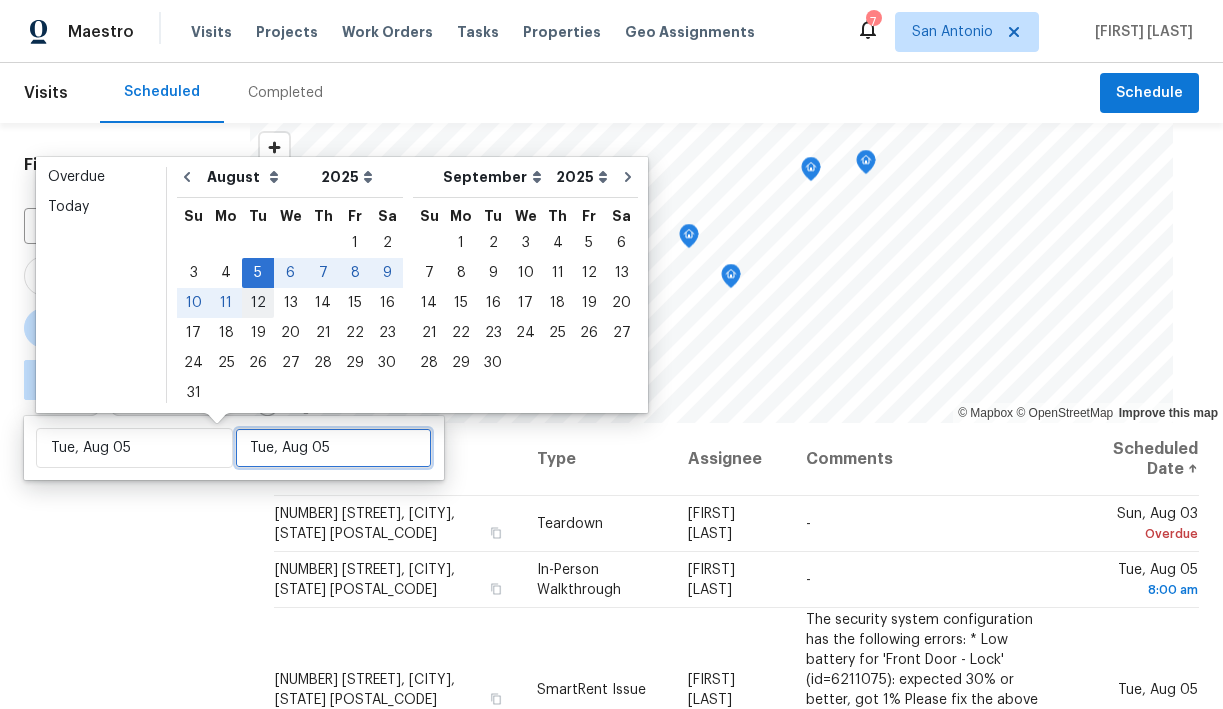 type on "Tue, Aug 05" 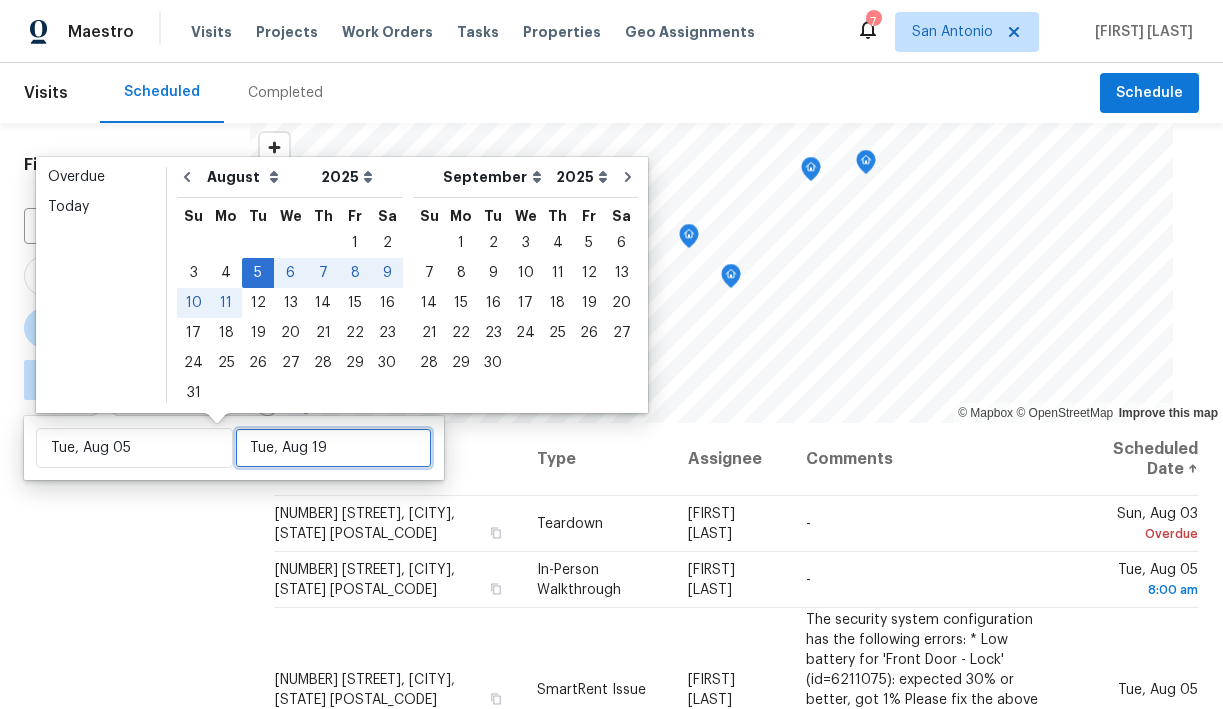 type on "Tue, Aug 26" 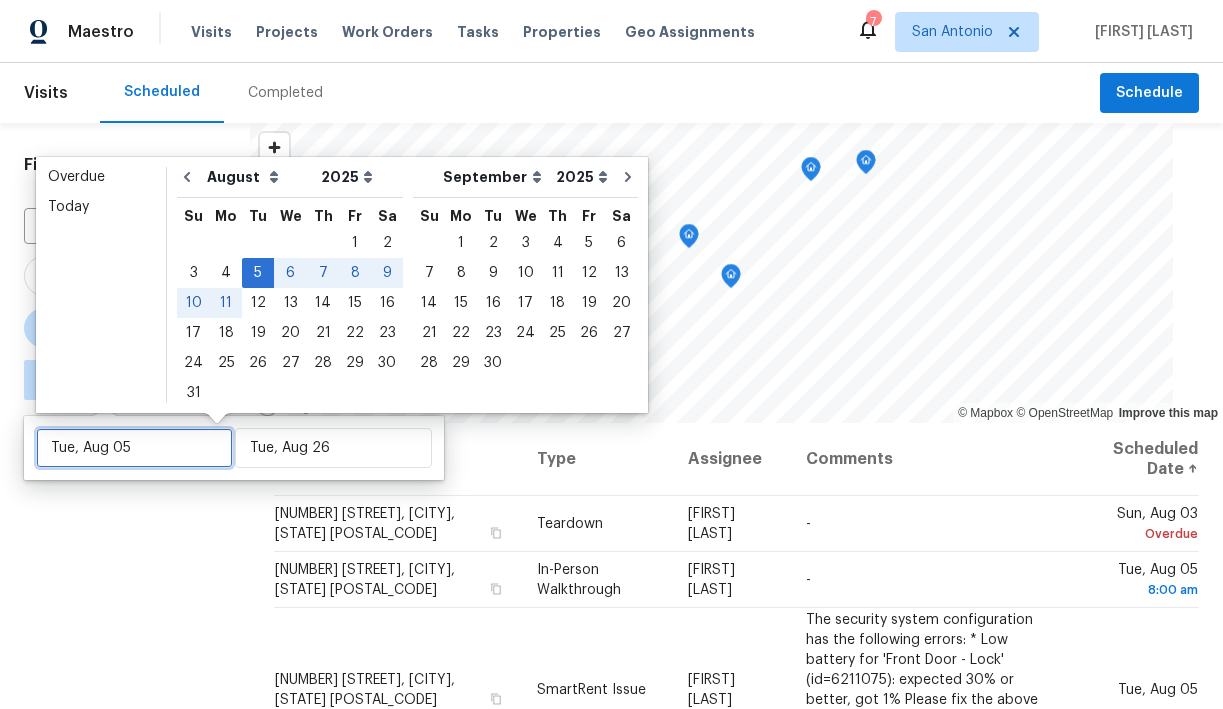 type 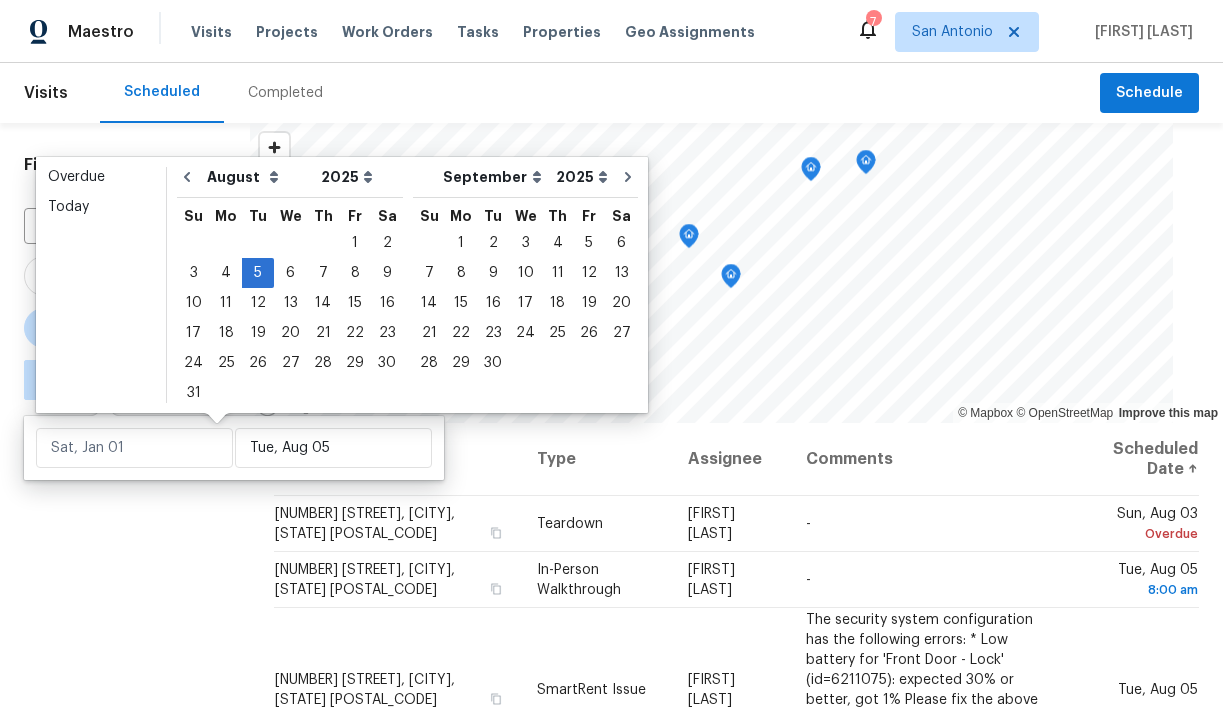 click on "Filters Reset ​ Type Chris Fuentes ∞ - Tue, Aug 05" at bounding box center [125, 556] 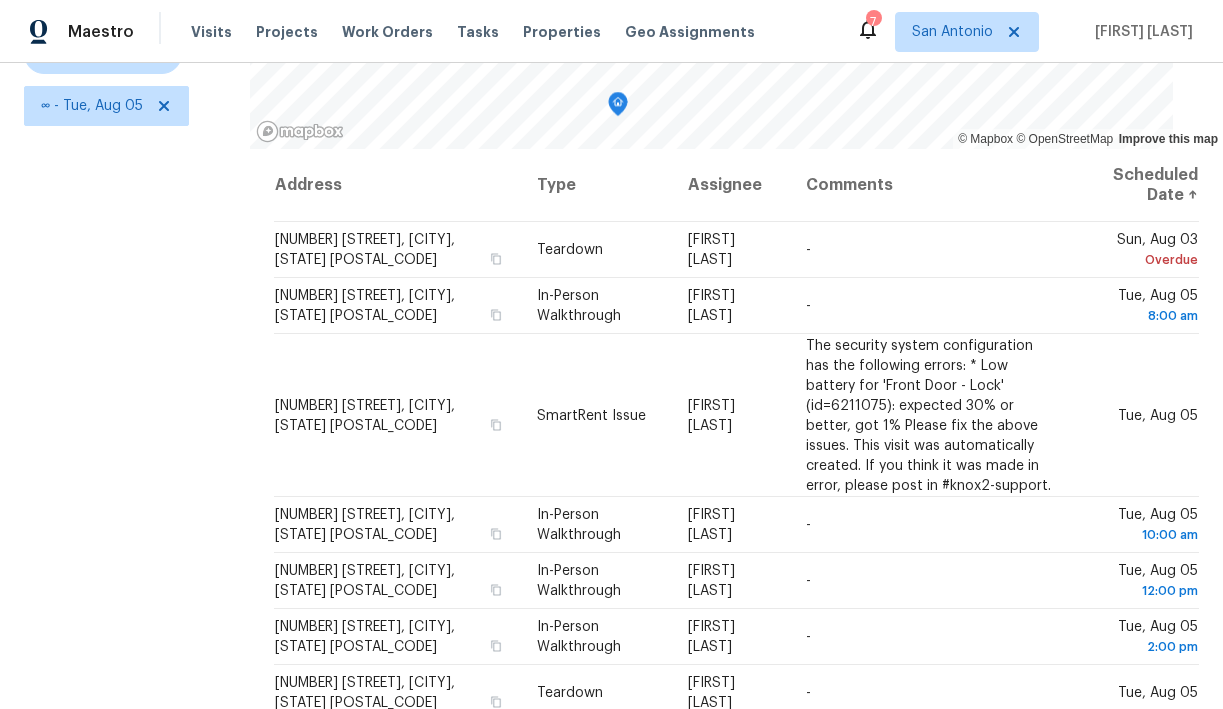 scroll, scrollTop: 281, scrollLeft: 0, axis: vertical 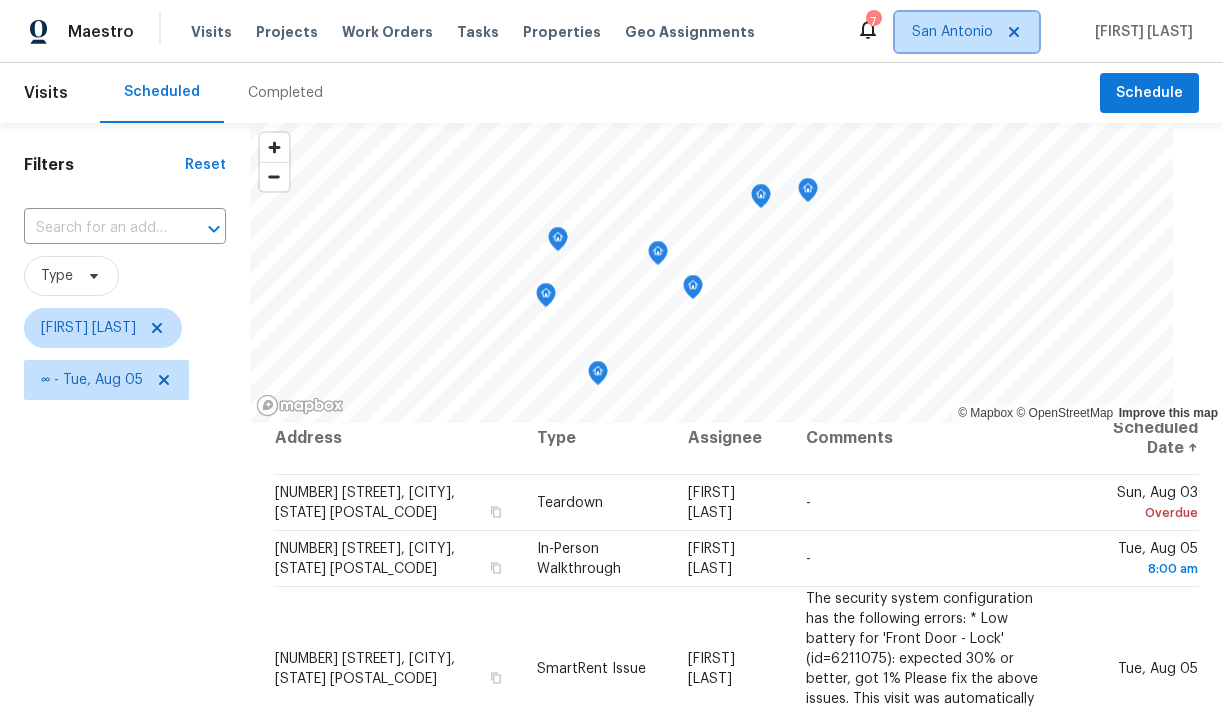 click on "San Antonio" at bounding box center [952, 32] 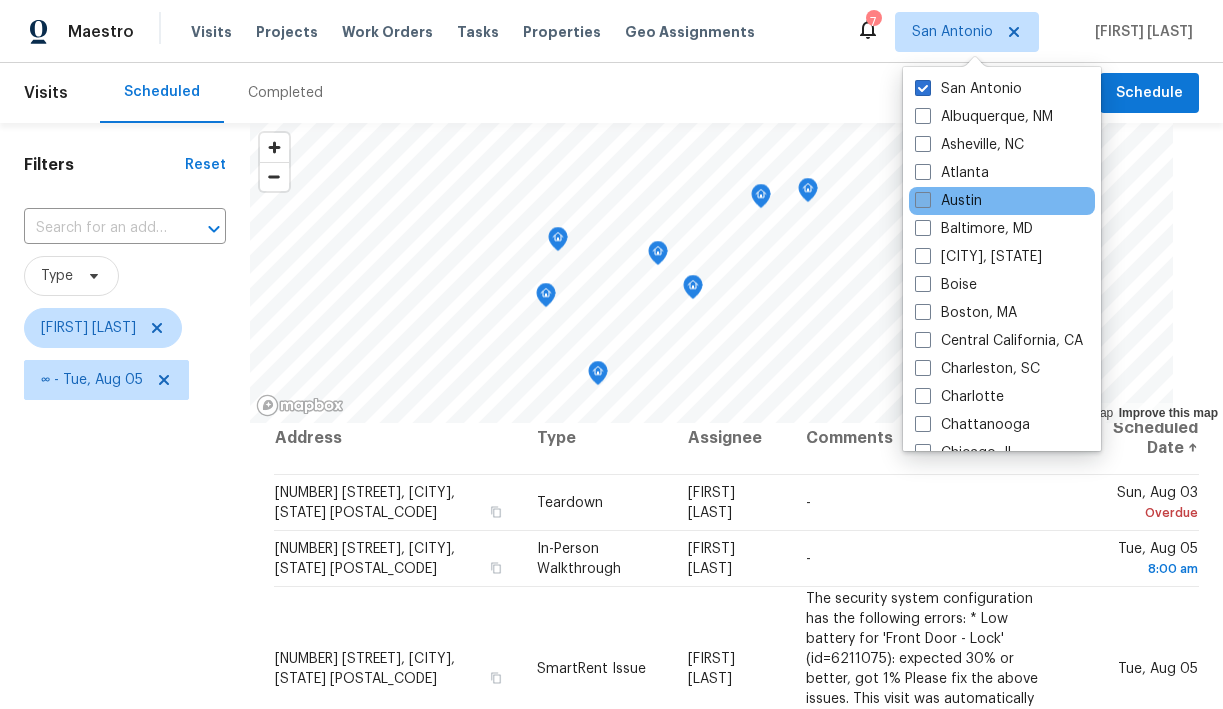 click on "Austin" at bounding box center (948, 201) 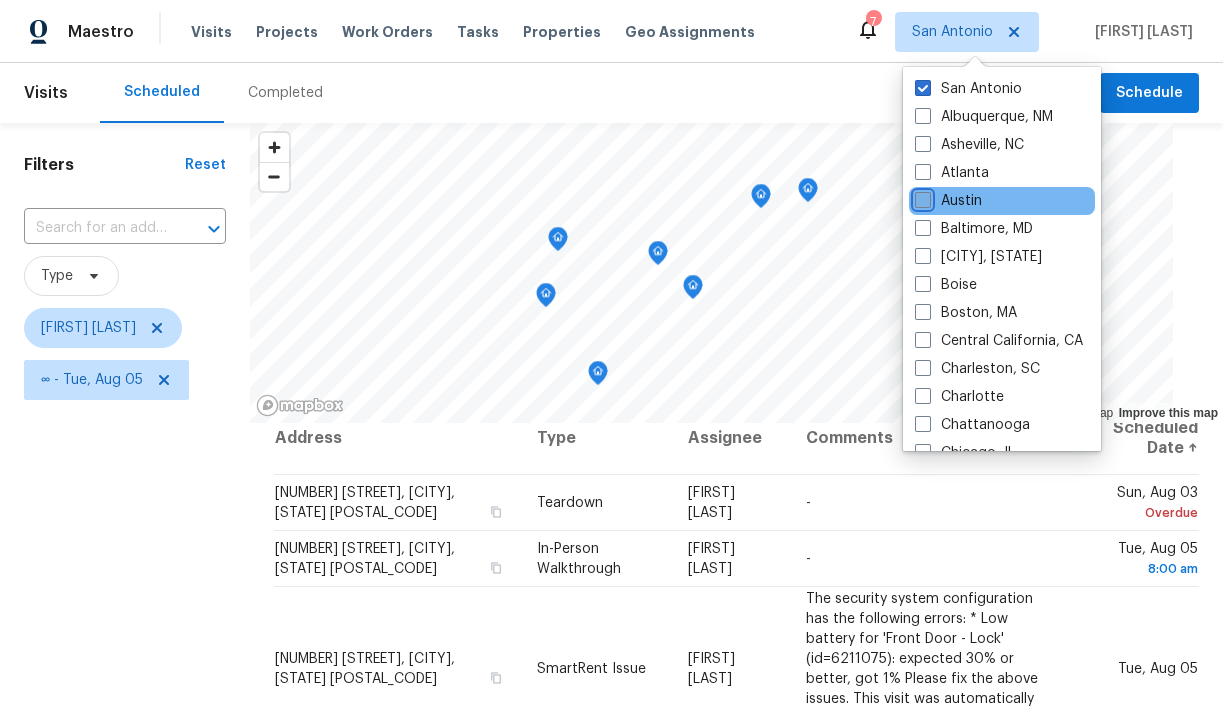 click on "Austin" at bounding box center [921, 197] 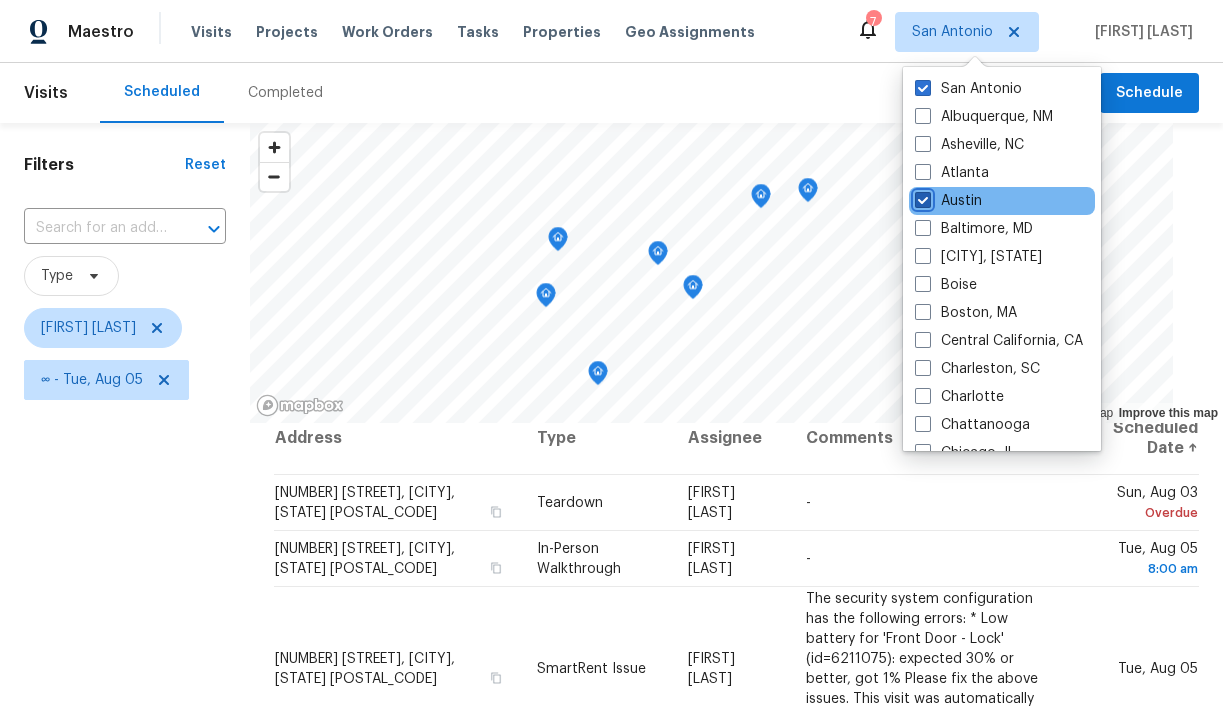 checkbox on "true" 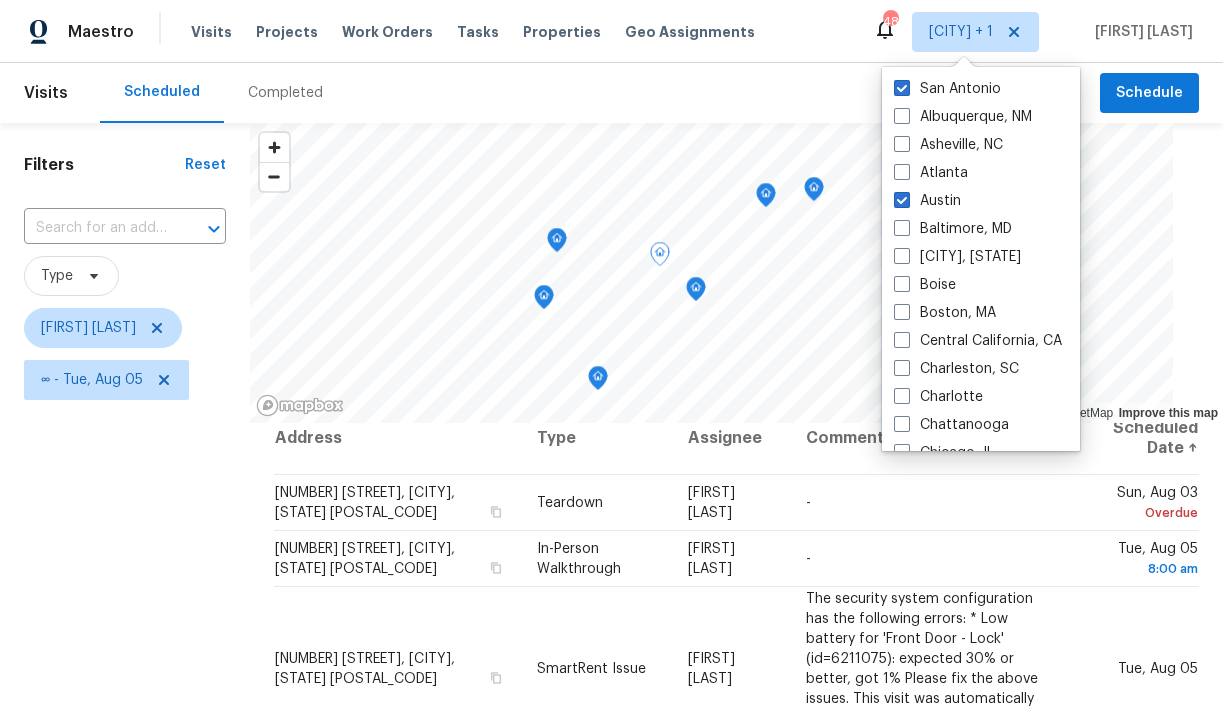 click on "Filters Reset ​ Type Chris Fuentes ∞ - Tue, Aug 05" at bounding box center [125, 556] 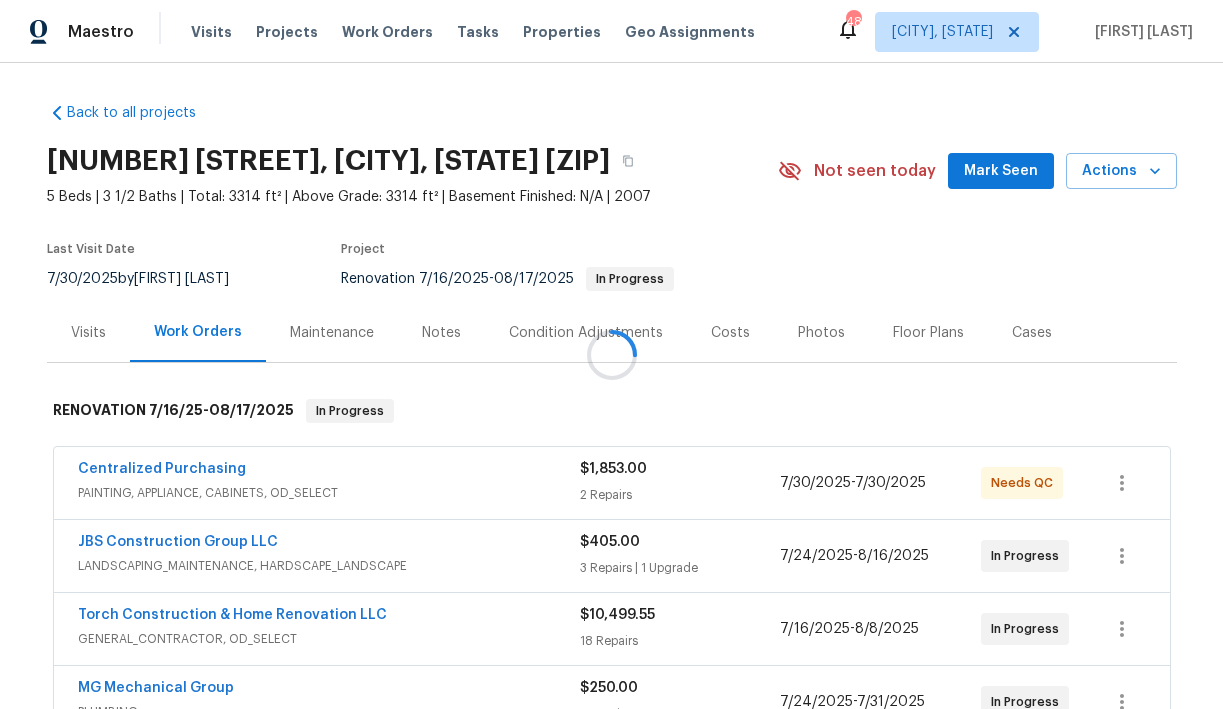 scroll, scrollTop: 0, scrollLeft: 0, axis: both 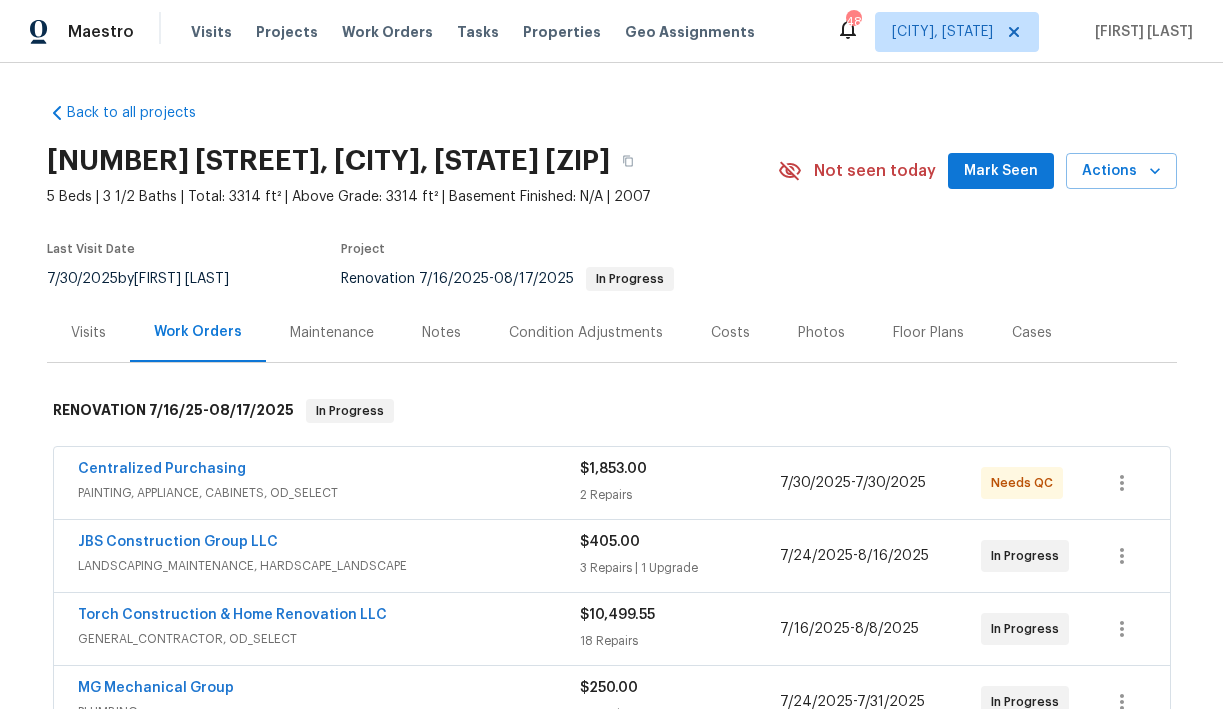 click on "[NUMBER] [STREET], [CITY], [STATE] [ZIP] [BEDS] | [BATHS] | Total: [SQFT] ft² | Above Grade: [SQFT] ft² | Basement Finished: N/A | [YEAR] Not seen today Mark Seen Actions" at bounding box center [612, 171] 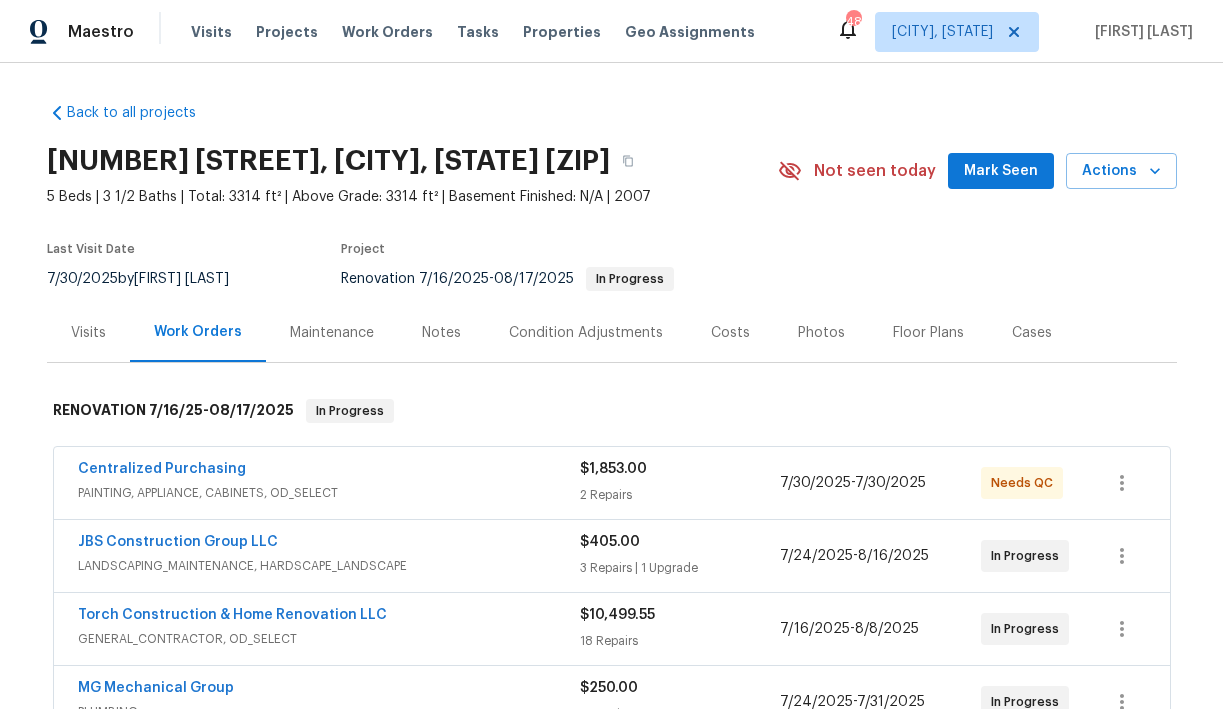 click on "Mark Seen" at bounding box center (1001, 171) 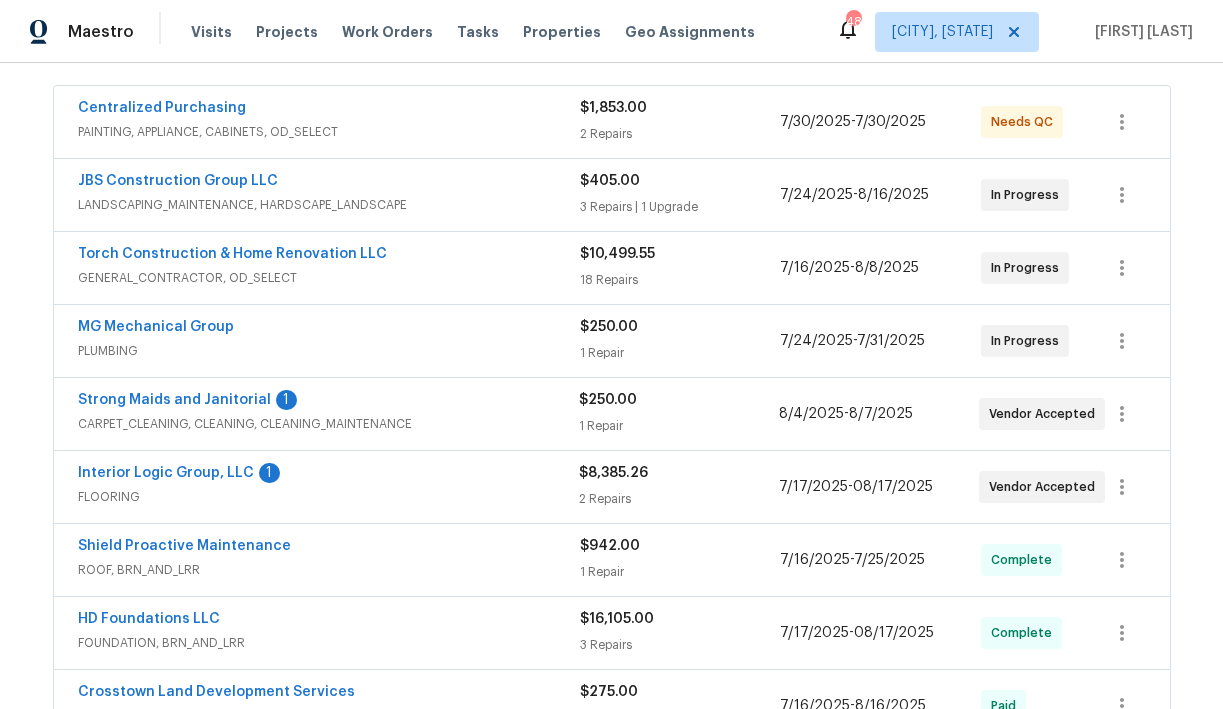 scroll, scrollTop: 365, scrollLeft: 0, axis: vertical 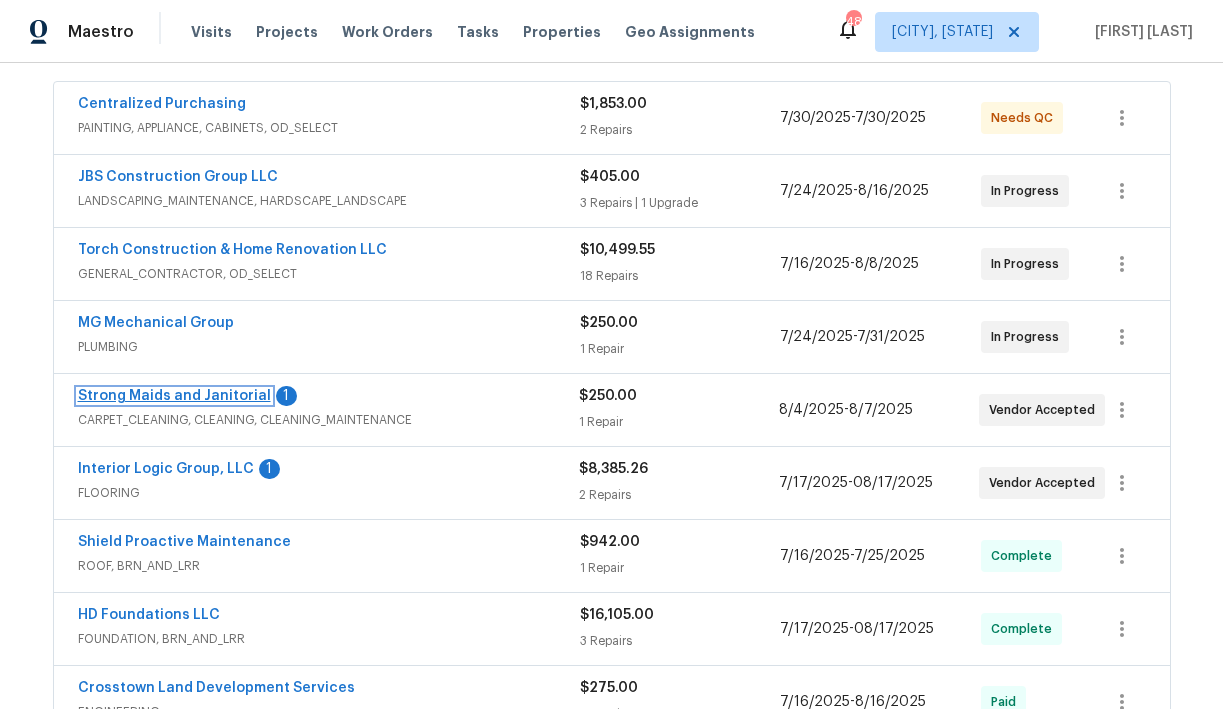 click on "Strong Maids and Janitorial" at bounding box center (174, 396) 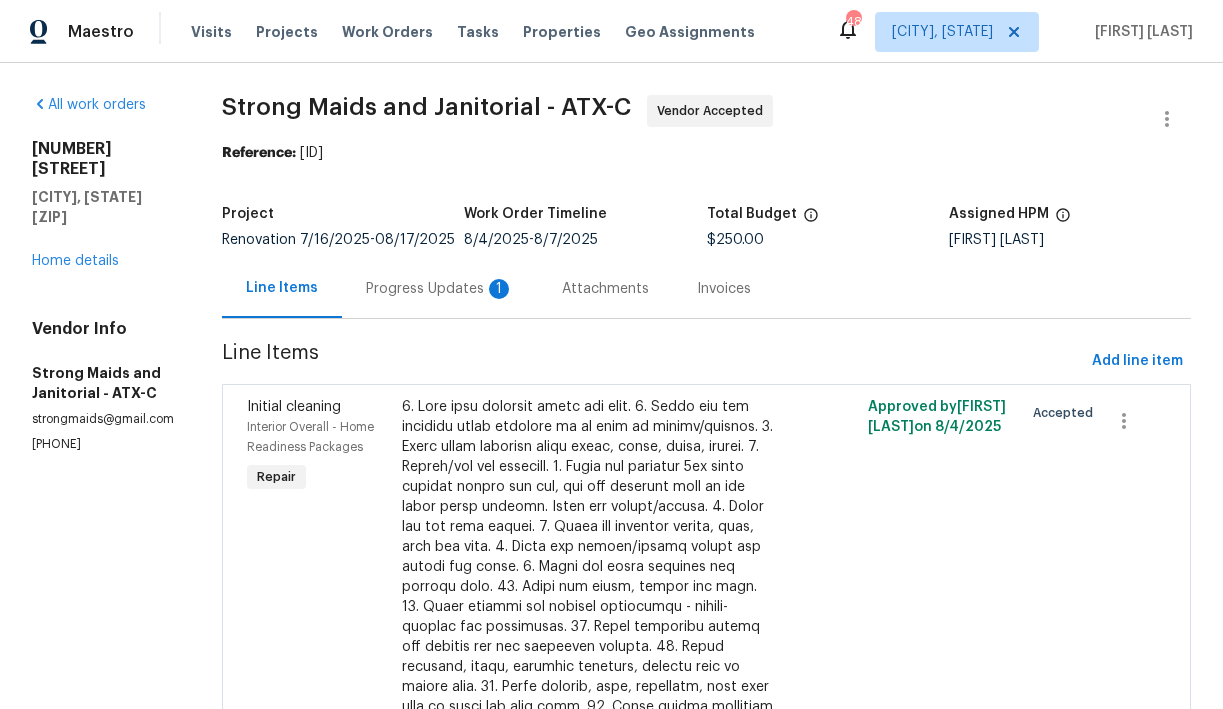 click on "Progress Updates 1" at bounding box center (440, 289) 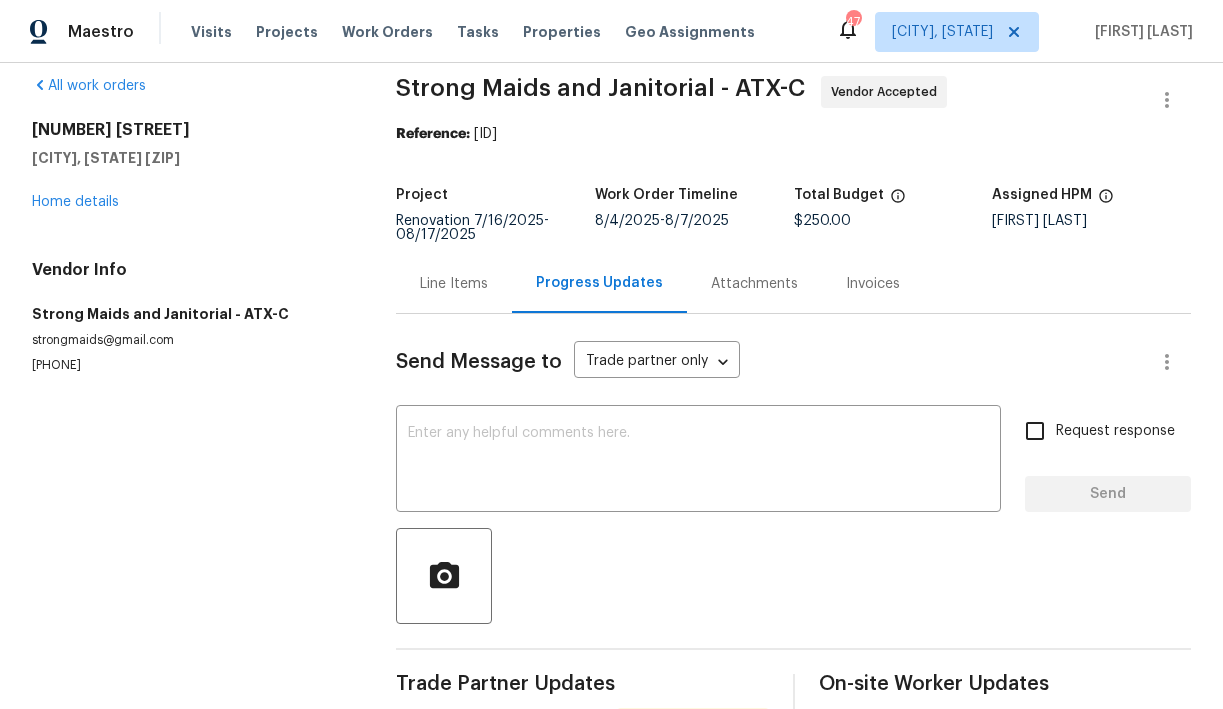 scroll, scrollTop: 3, scrollLeft: 0, axis: vertical 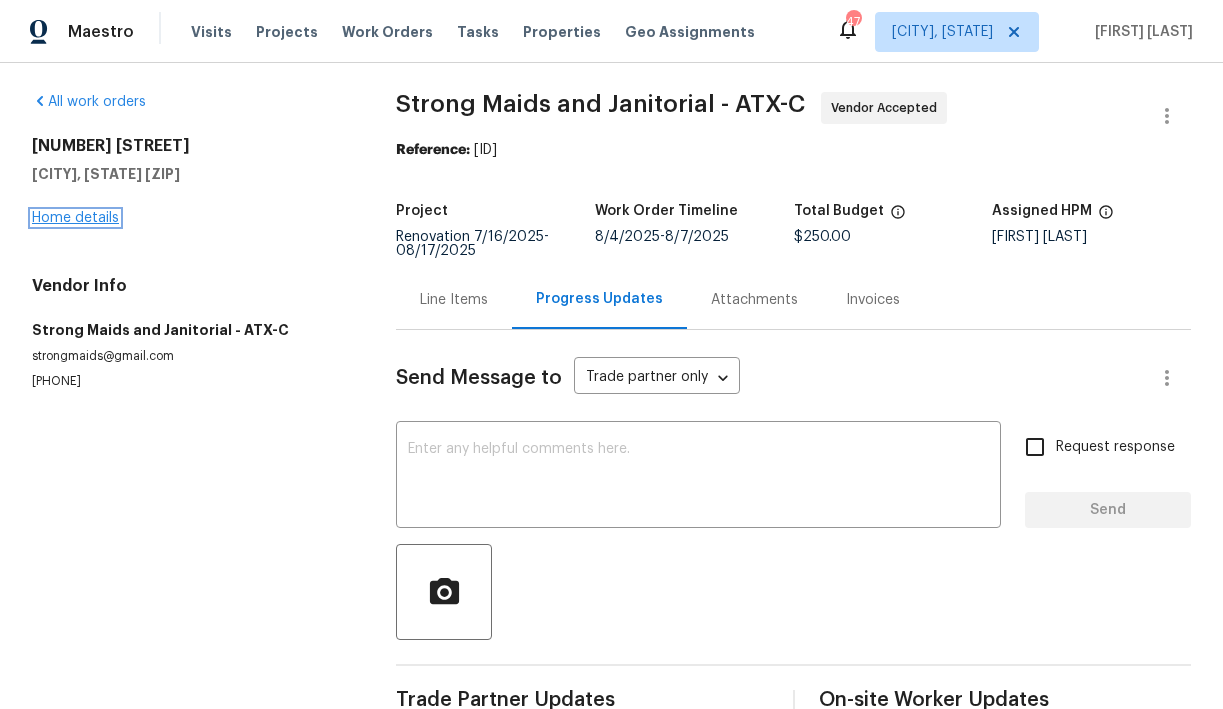 click on "Home details" at bounding box center [75, 218] 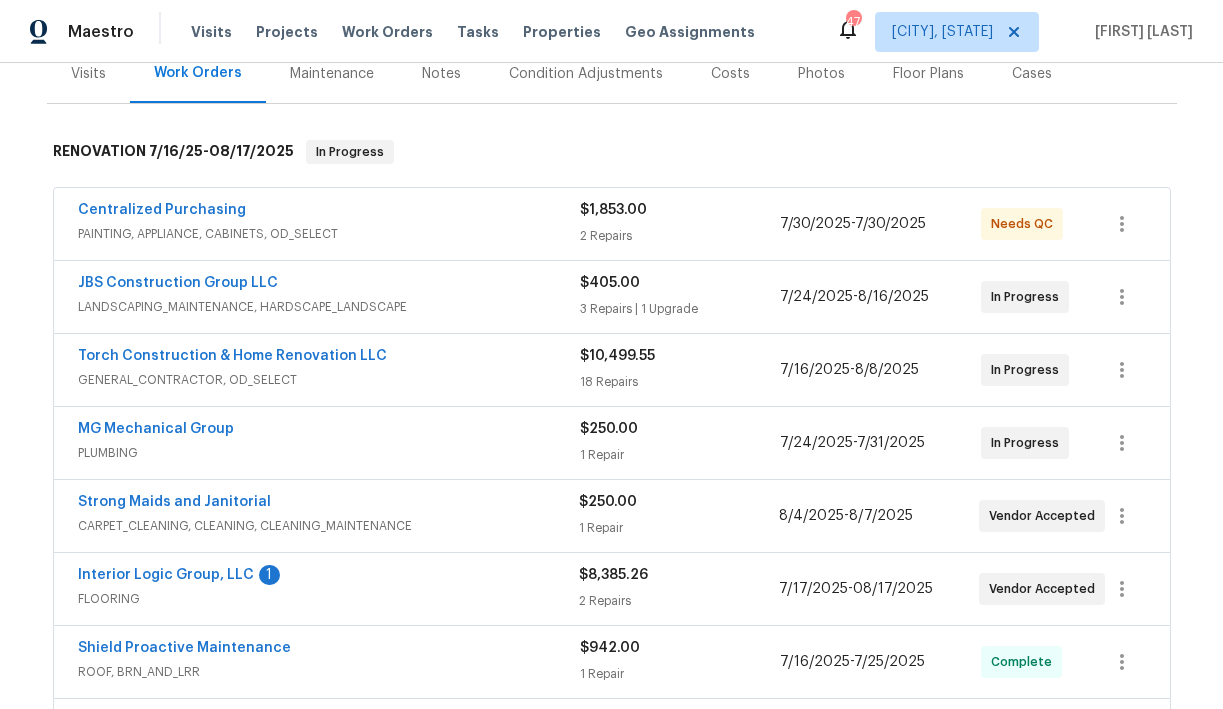 scroll, scrollTop: 266, scrollLeft: 0, axis: vertical 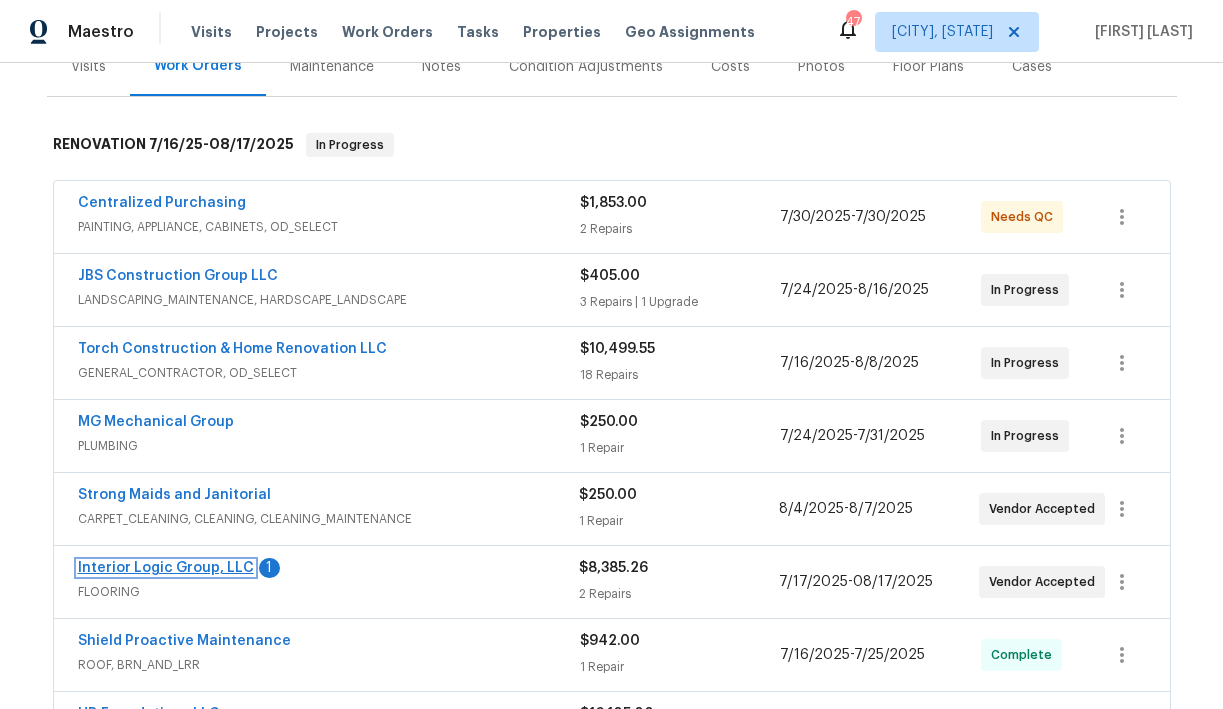 click on "Interior Logic Group, LLC" at bounding box center (166, 568) 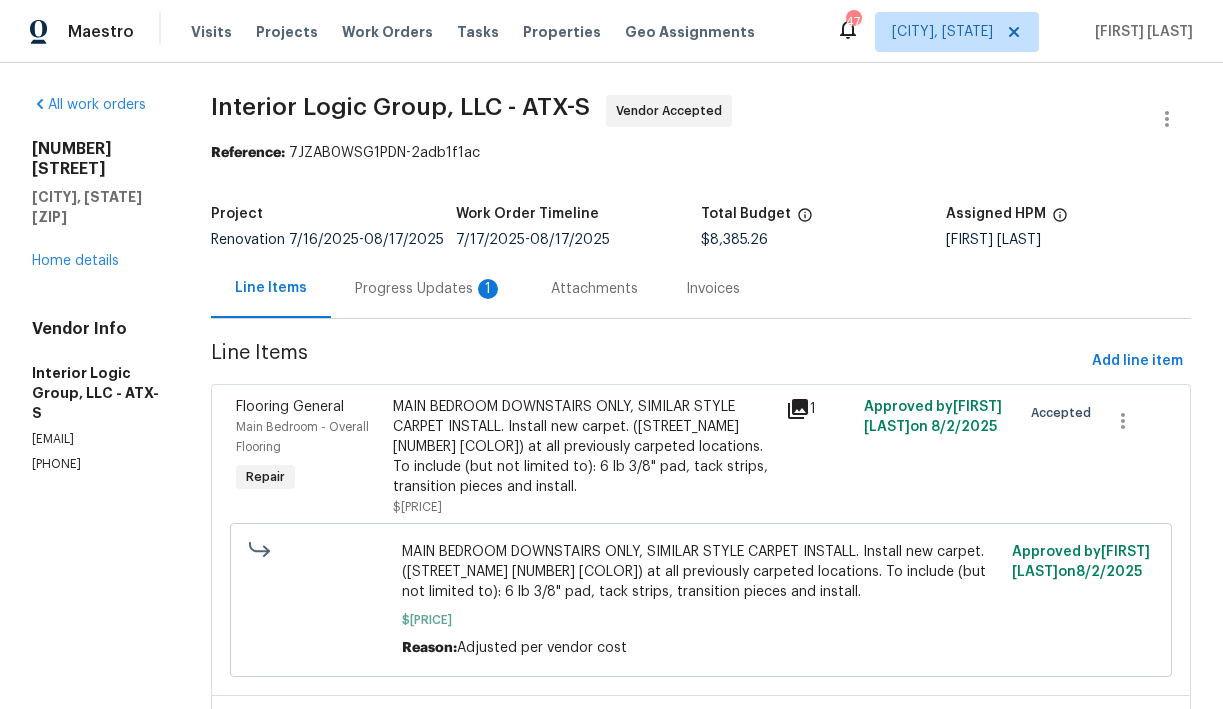 click on "Progress Updates 1" at bounding box center [429, 289] 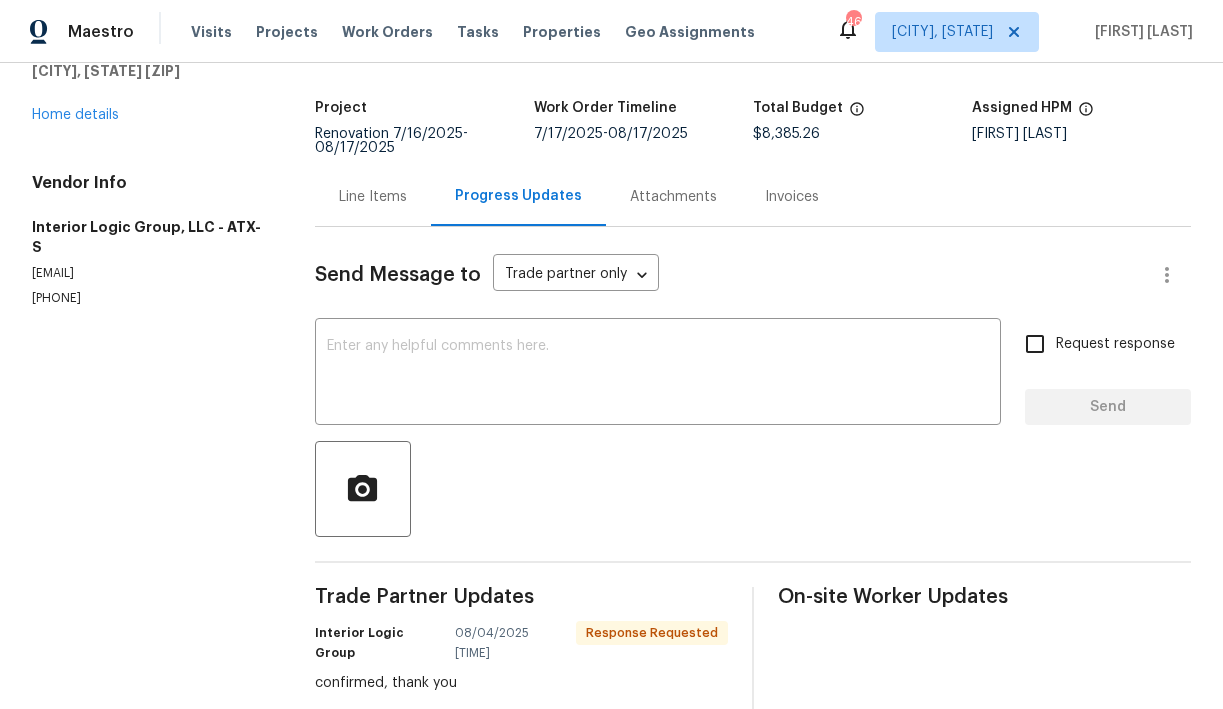 scroll, scrollTop: 102, scrollLeft: 0, axis: vertical 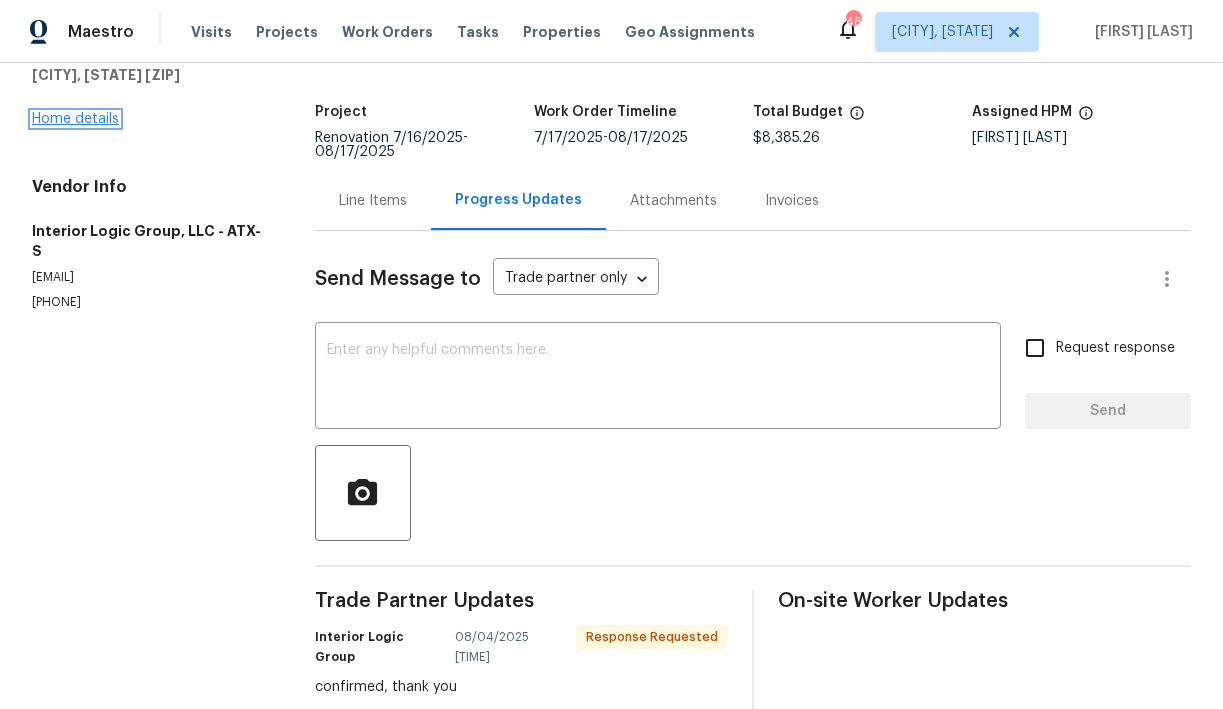 click on "Home details" at bounding box center (75, 119) 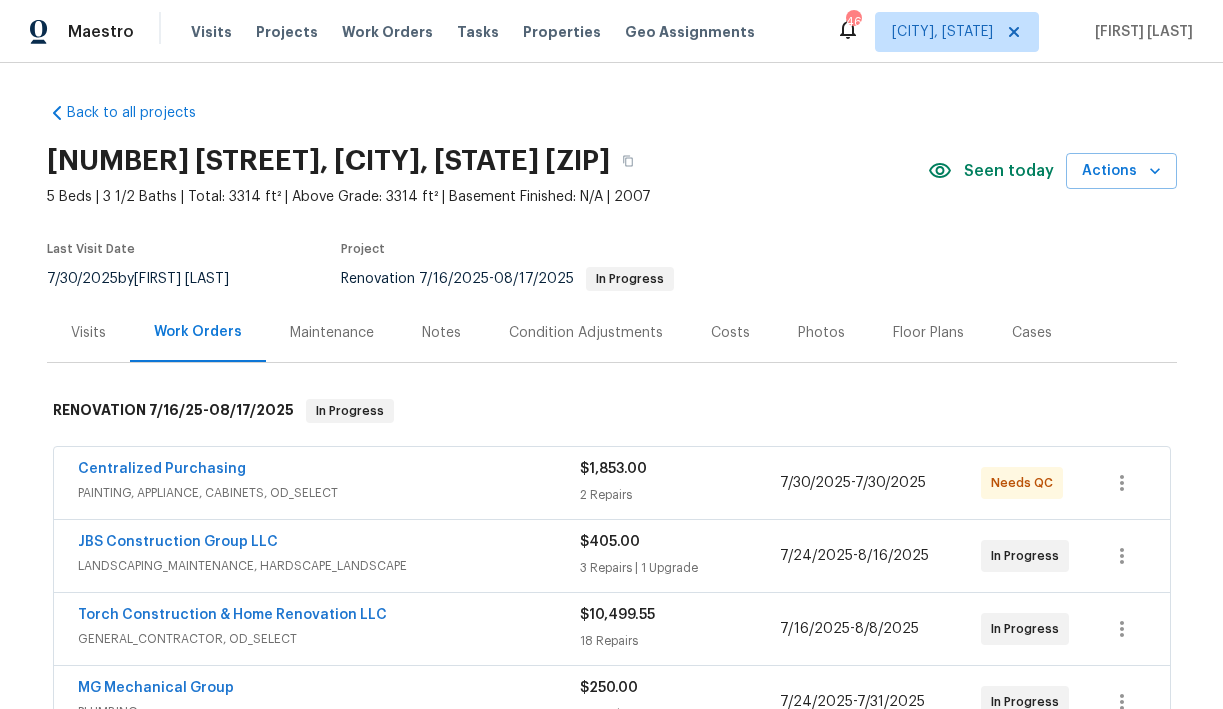 click on "Visits" at bounding box center (88, 333) 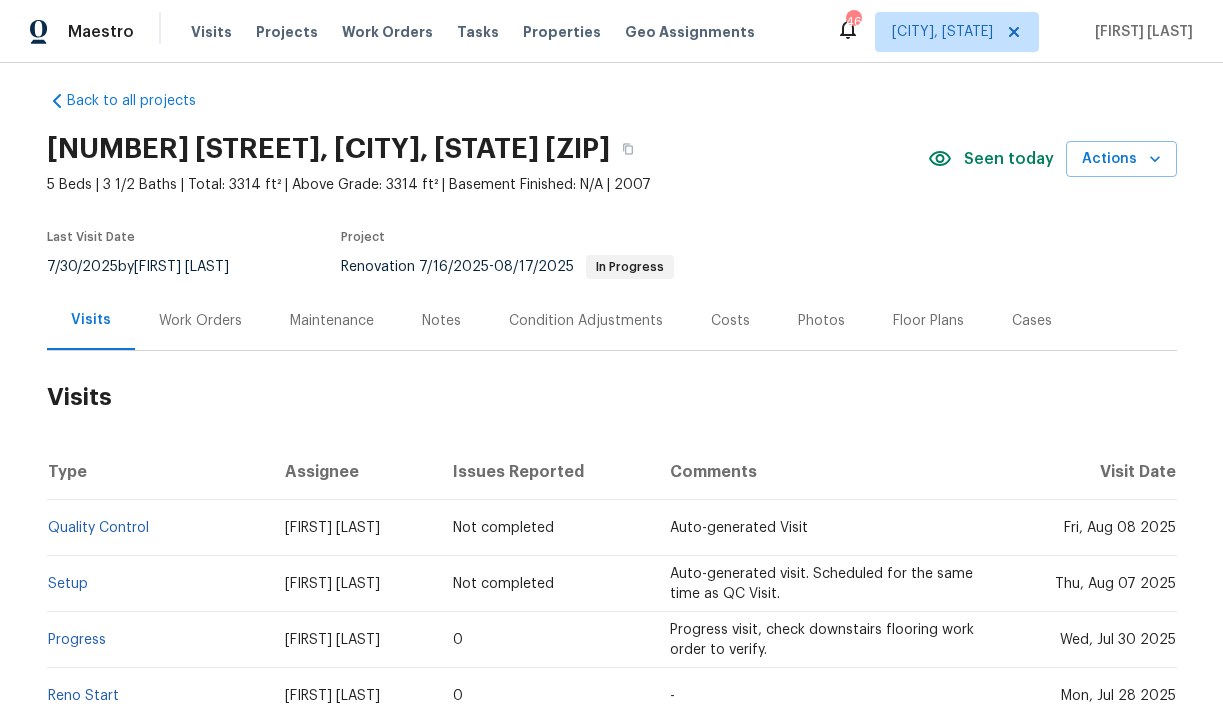 scroll, scrollTop: 5, scrollLeft: 0, axis: vertical 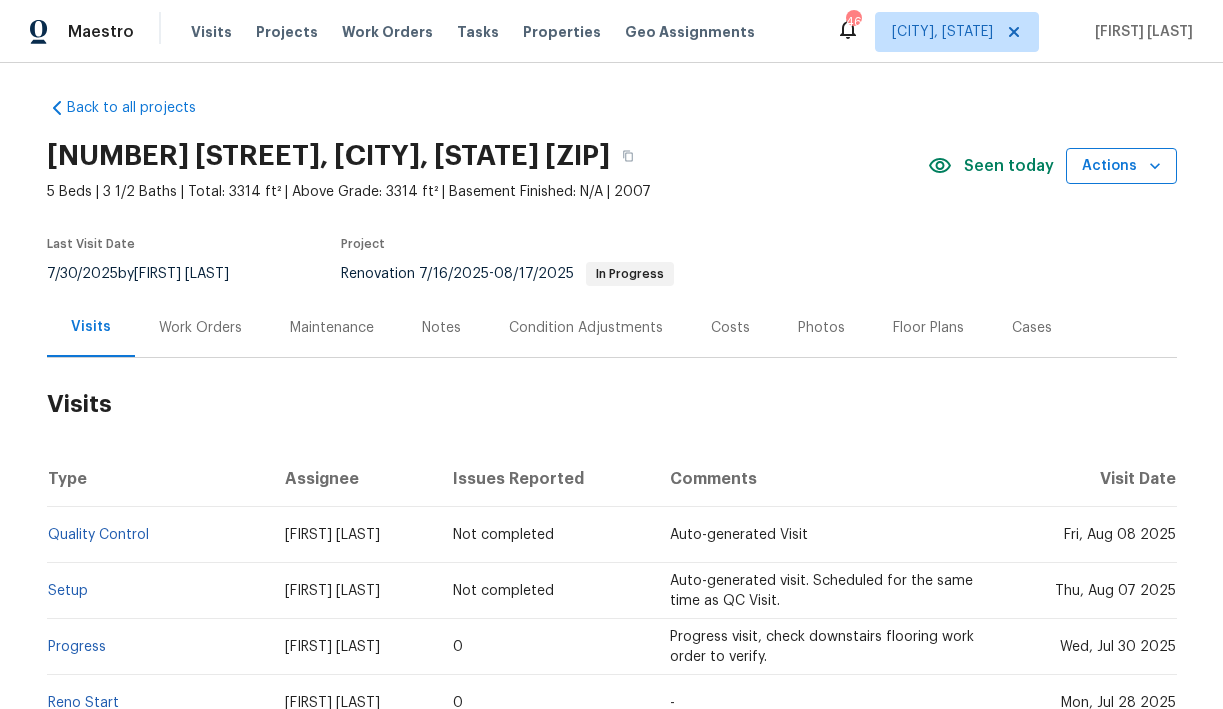 click 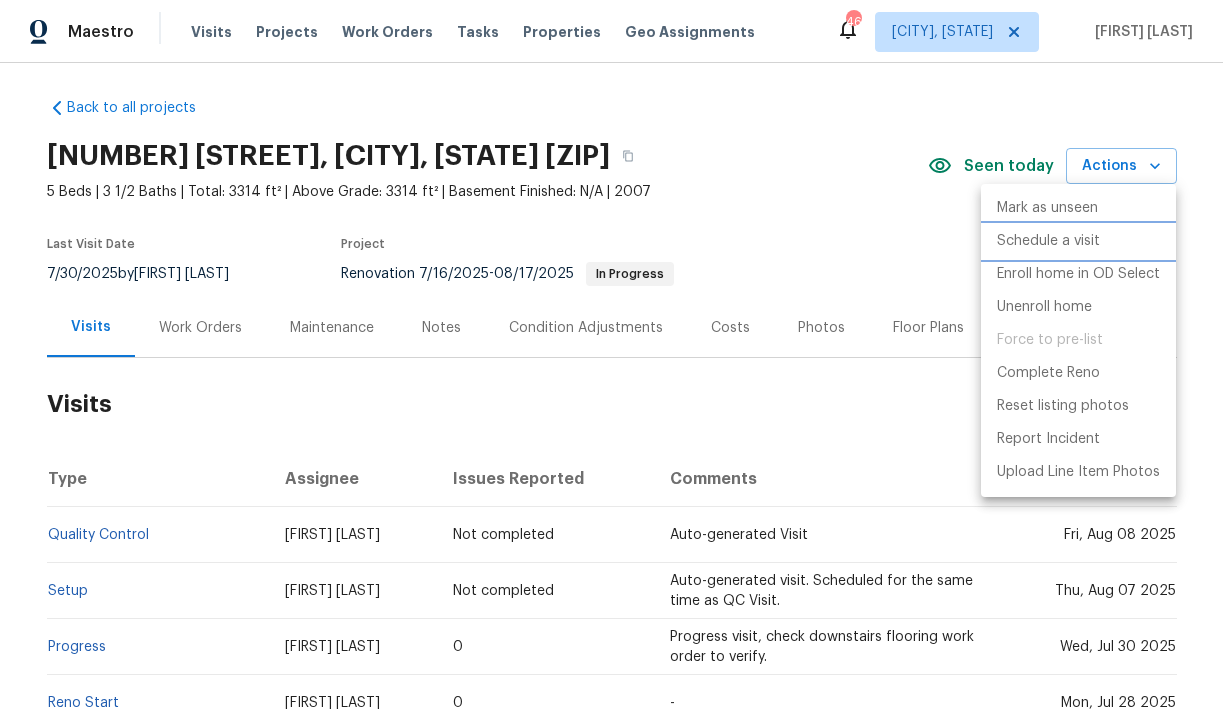 click on "Schedule a visit" at bounding box center [1048, 241] 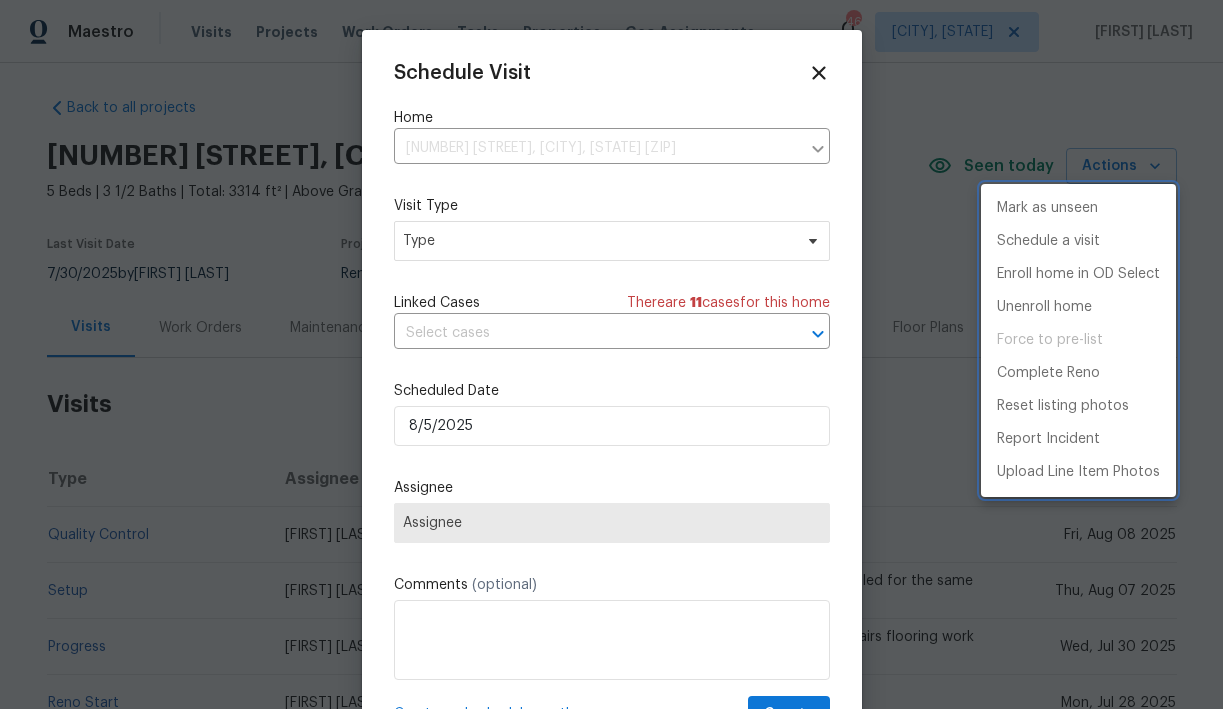 click at bounding box center (611, 354) 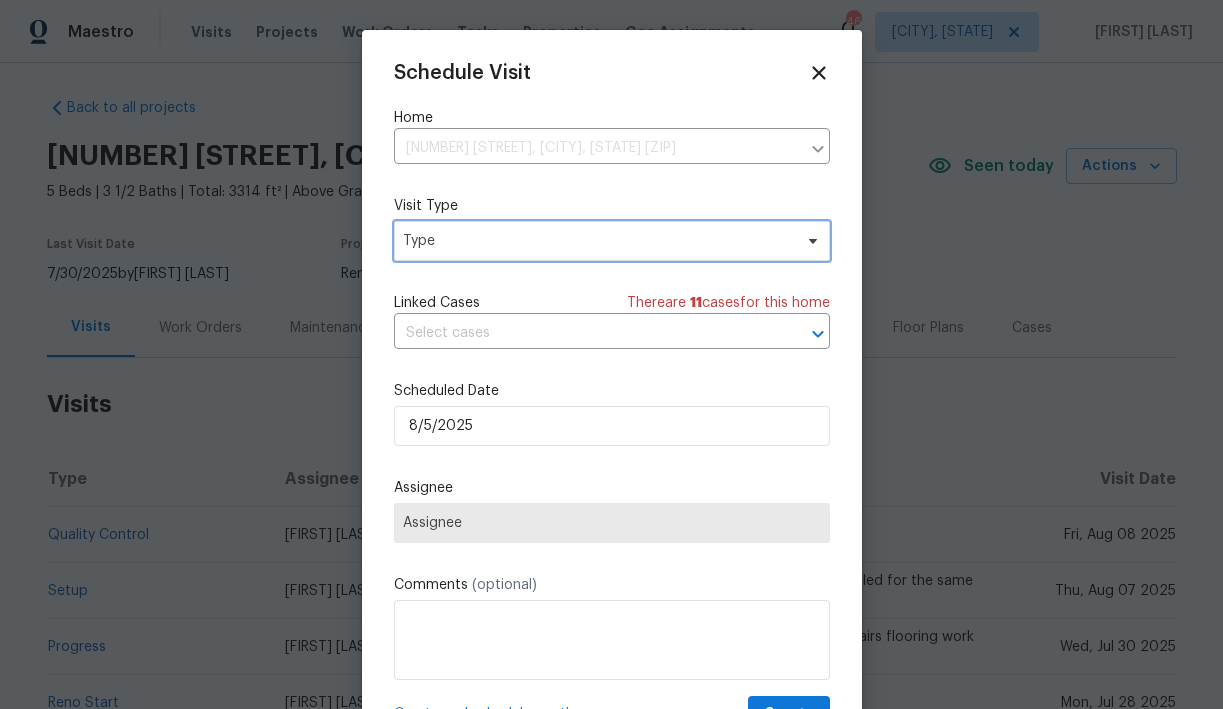 click on "Type" at bounding box center [597, 241] 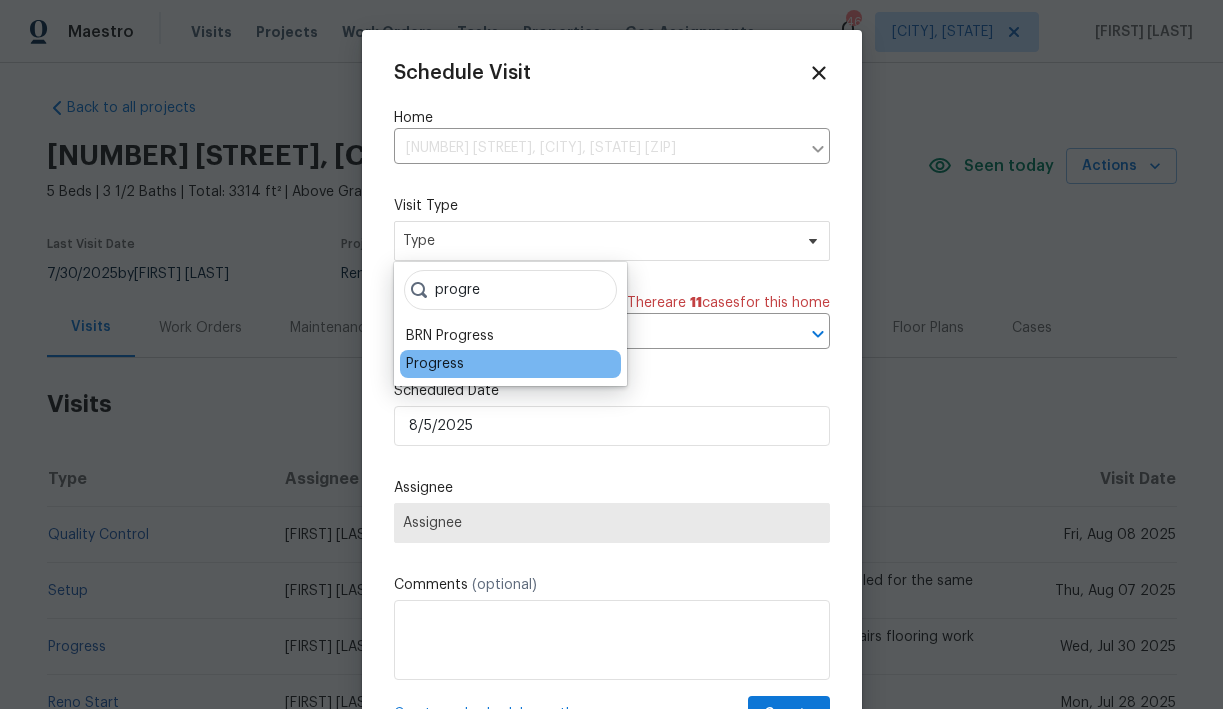 type on "progre" 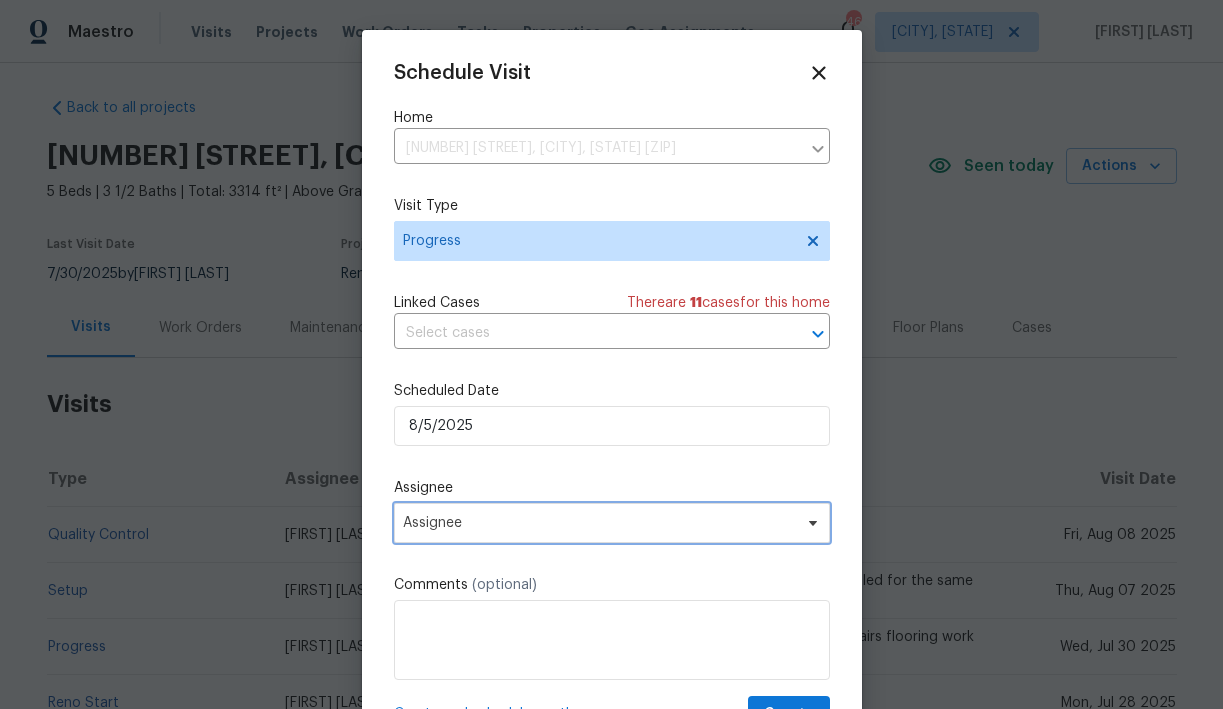 click on "Assignee" at bounding box center [599, 523] 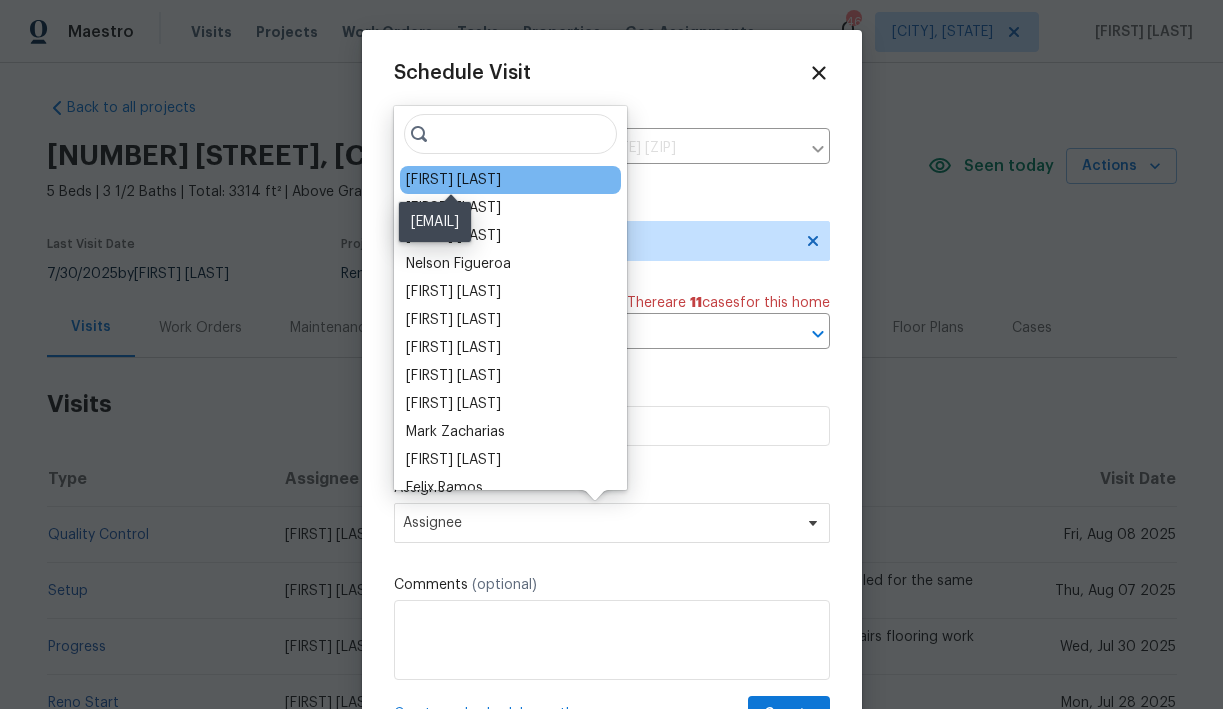 click on "[FIRST] [LAST]" at bounding box center [453, 180] 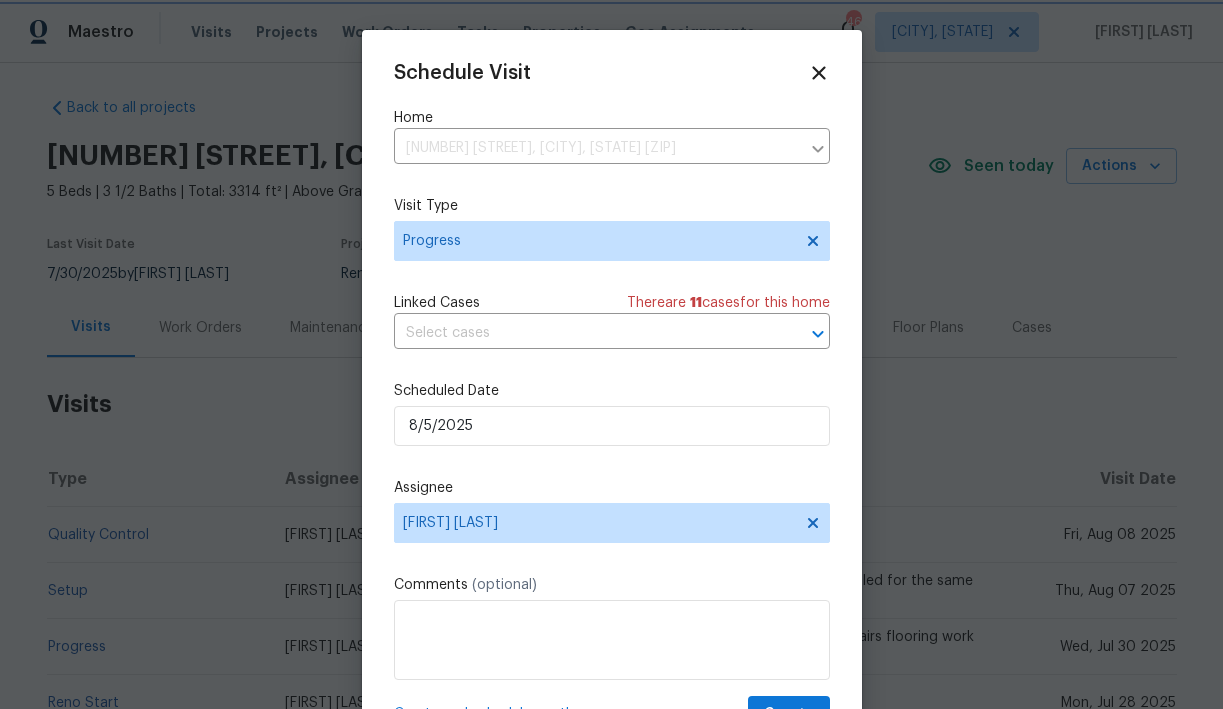 scroll, scrollTop: 36, scrollLeft: 0, axis: vertical 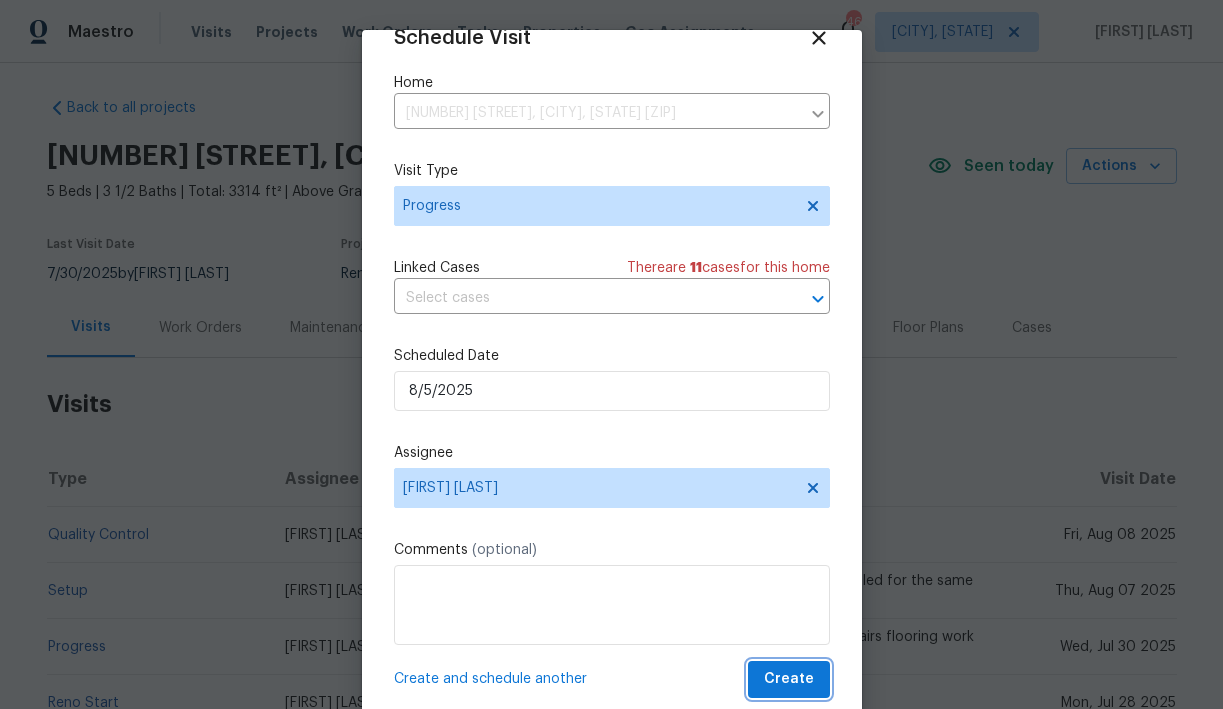 click on "Create" at bounding box center (789, 679) 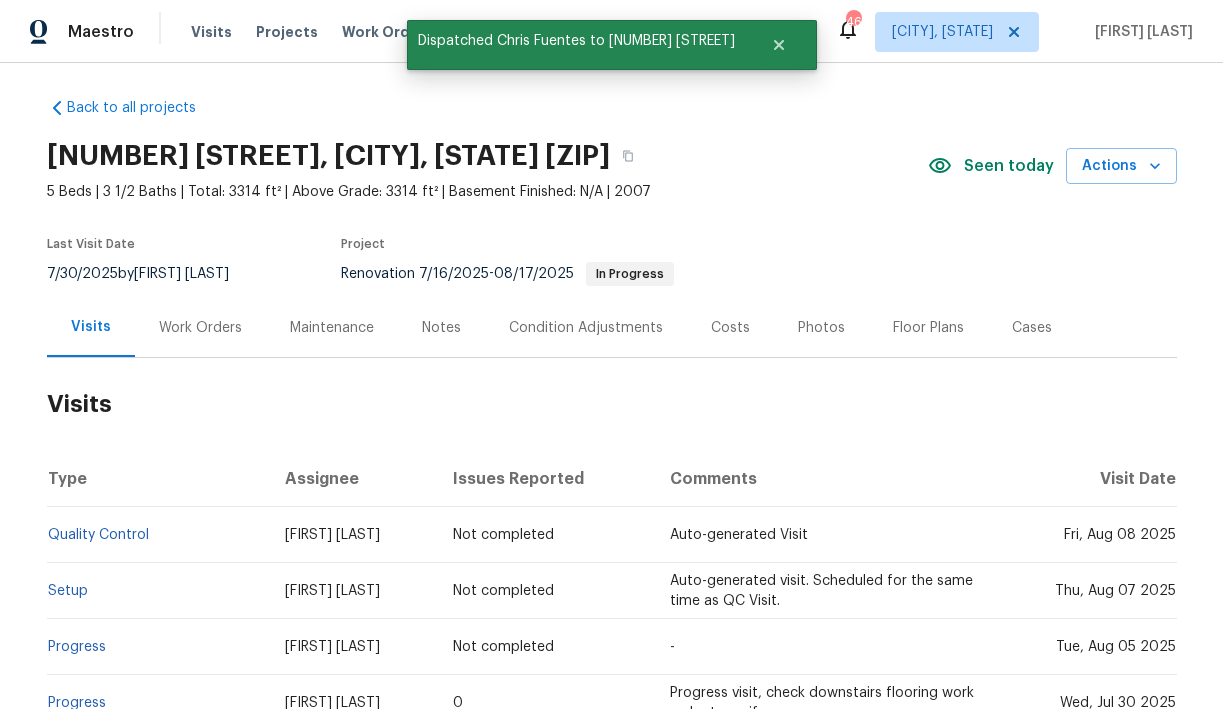 click on "Notes" at bounding box center [441, 328] 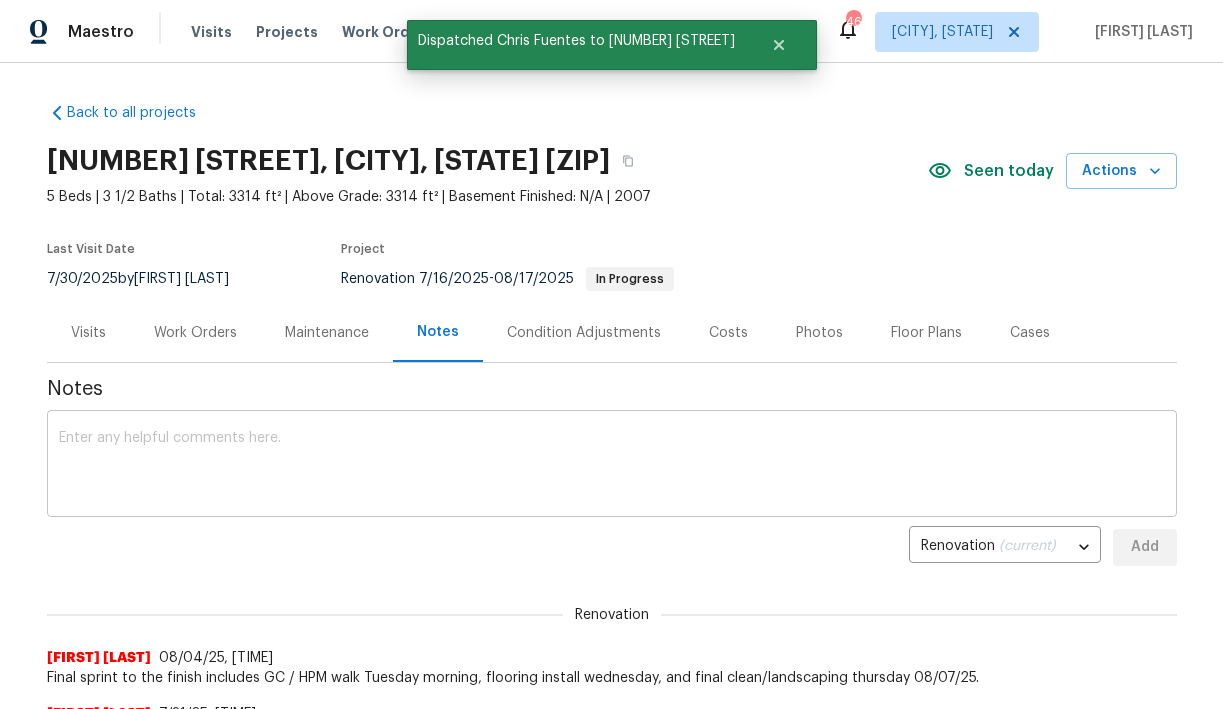 click at bounding box center [612, 466] 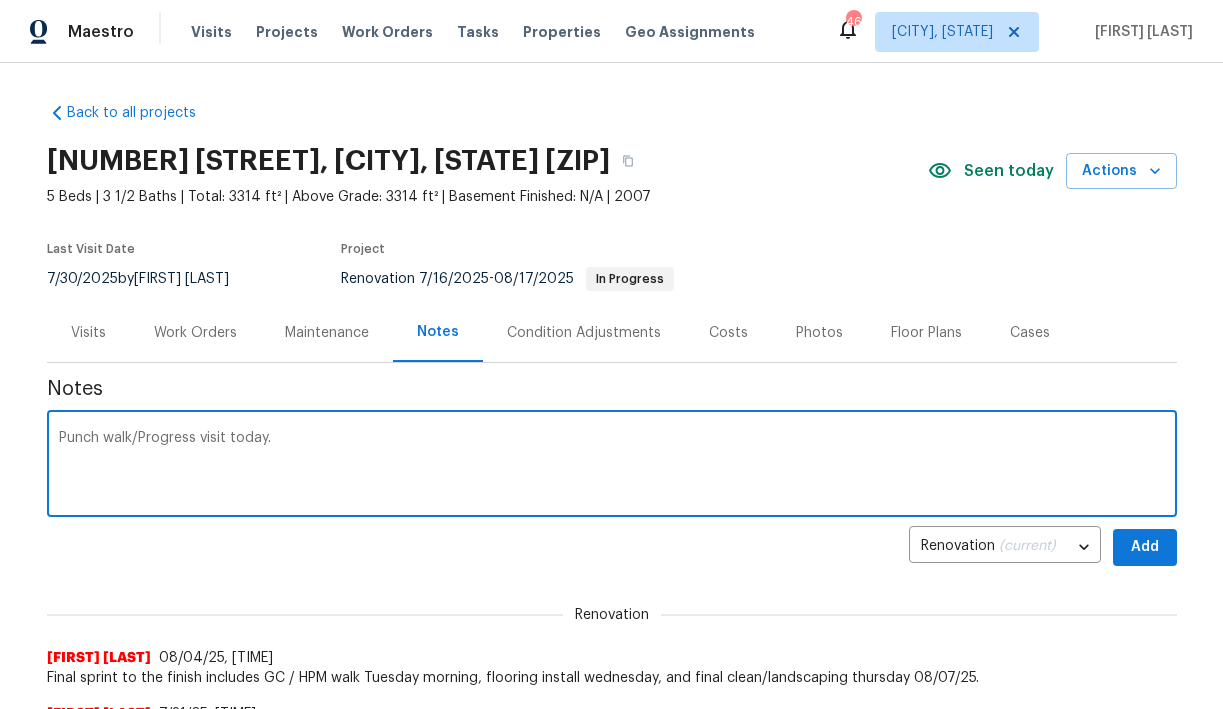 type on "Punch walk/Progress visit today." 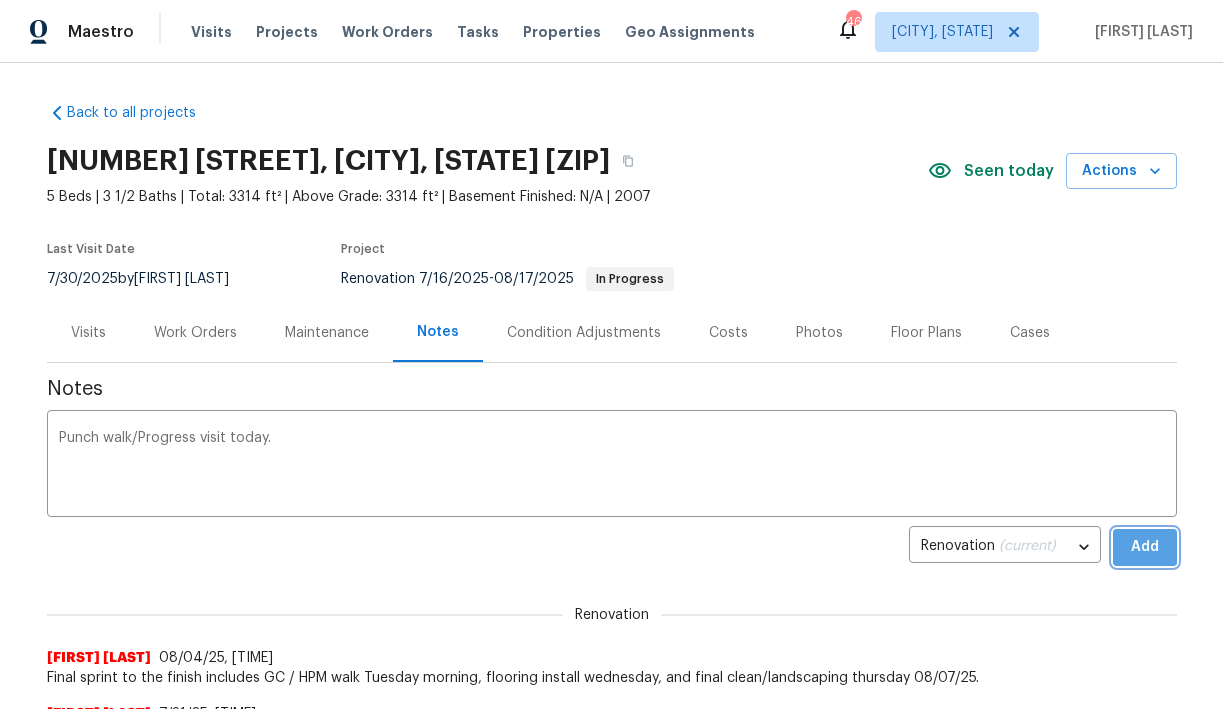 click on "Add" at bounding box center [1145, 547] 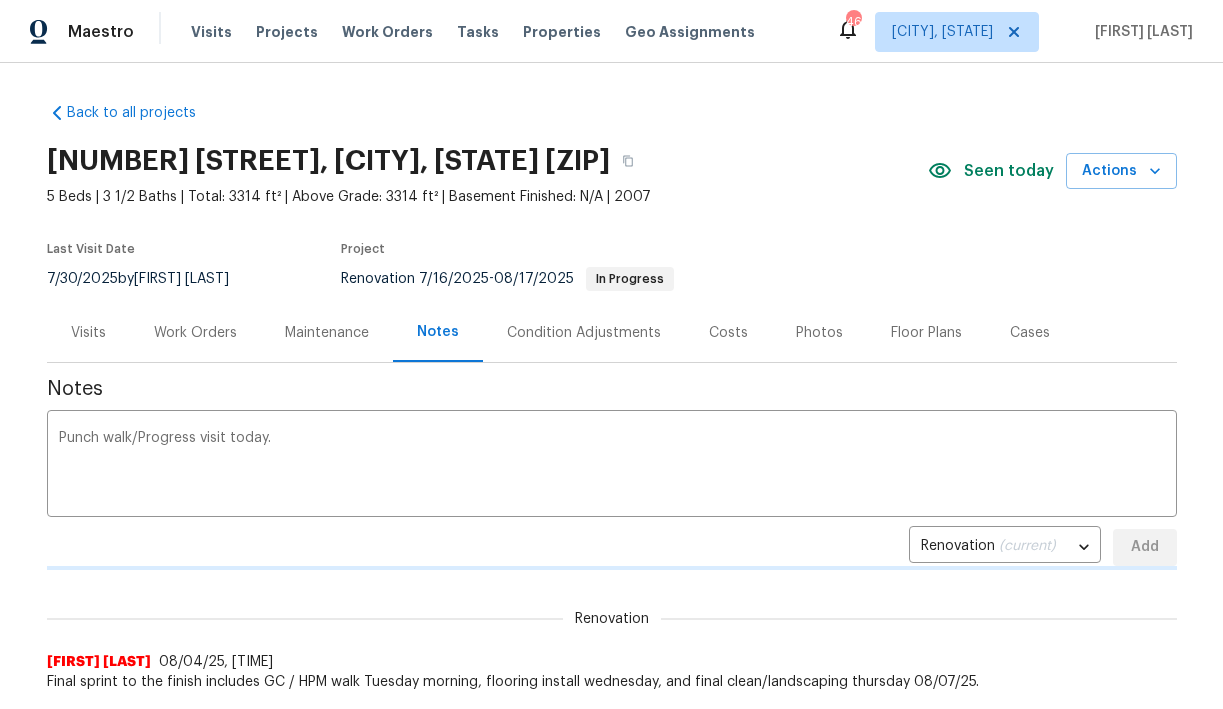 type 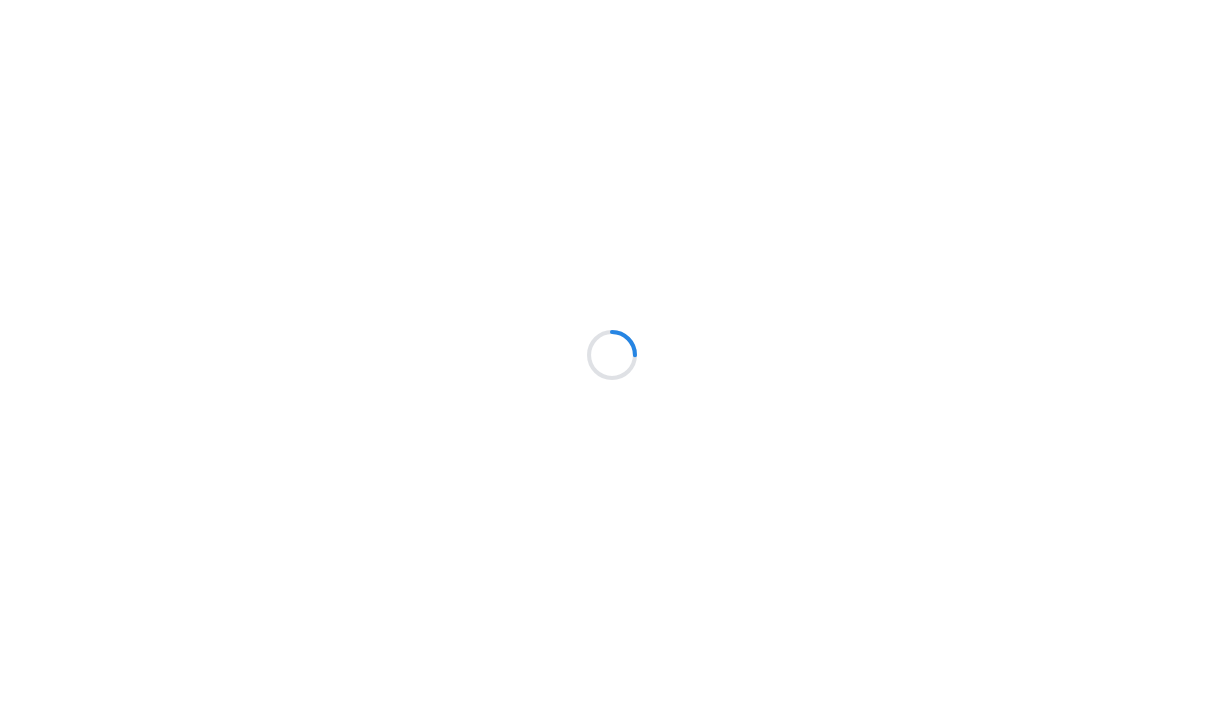 scroll, scrollTop: 0, scrollLeft: 0, axis: both 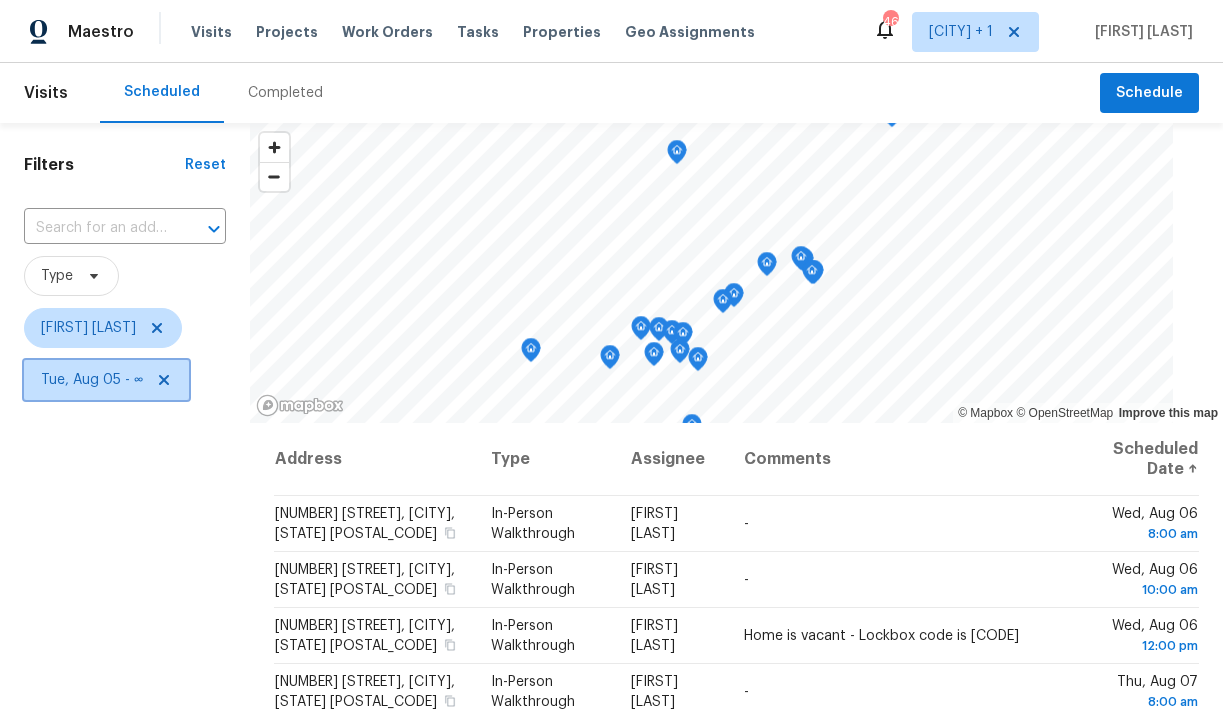 click 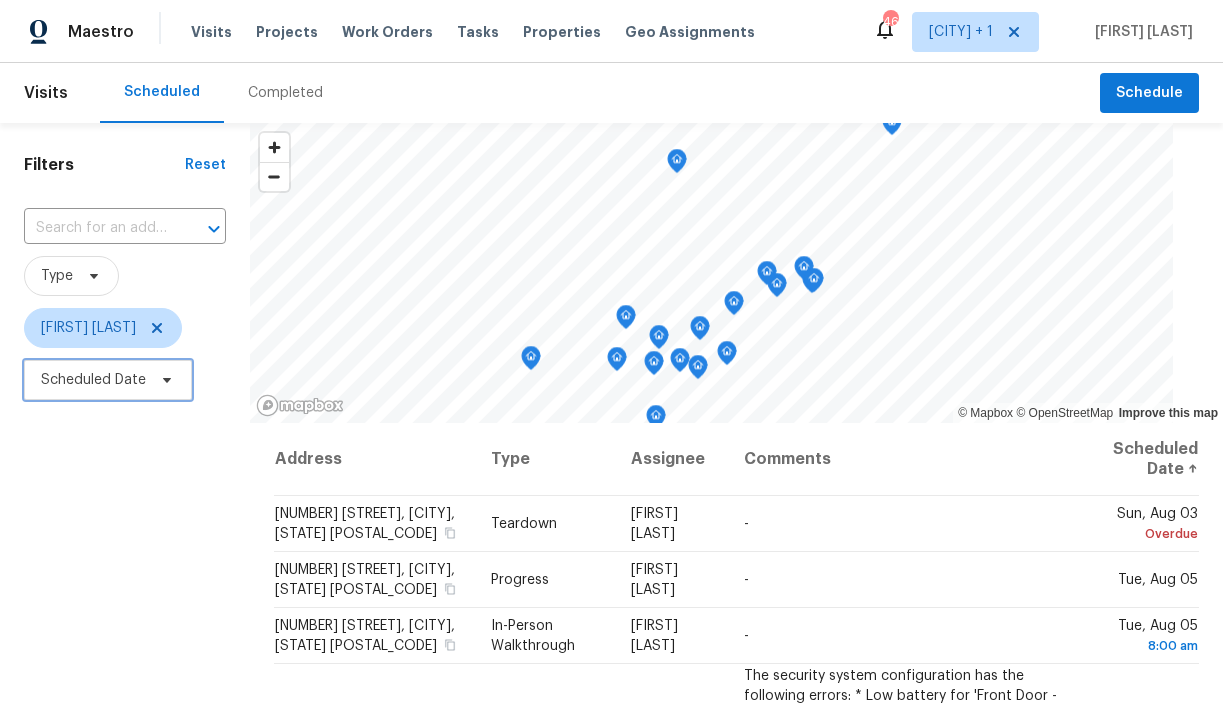 click 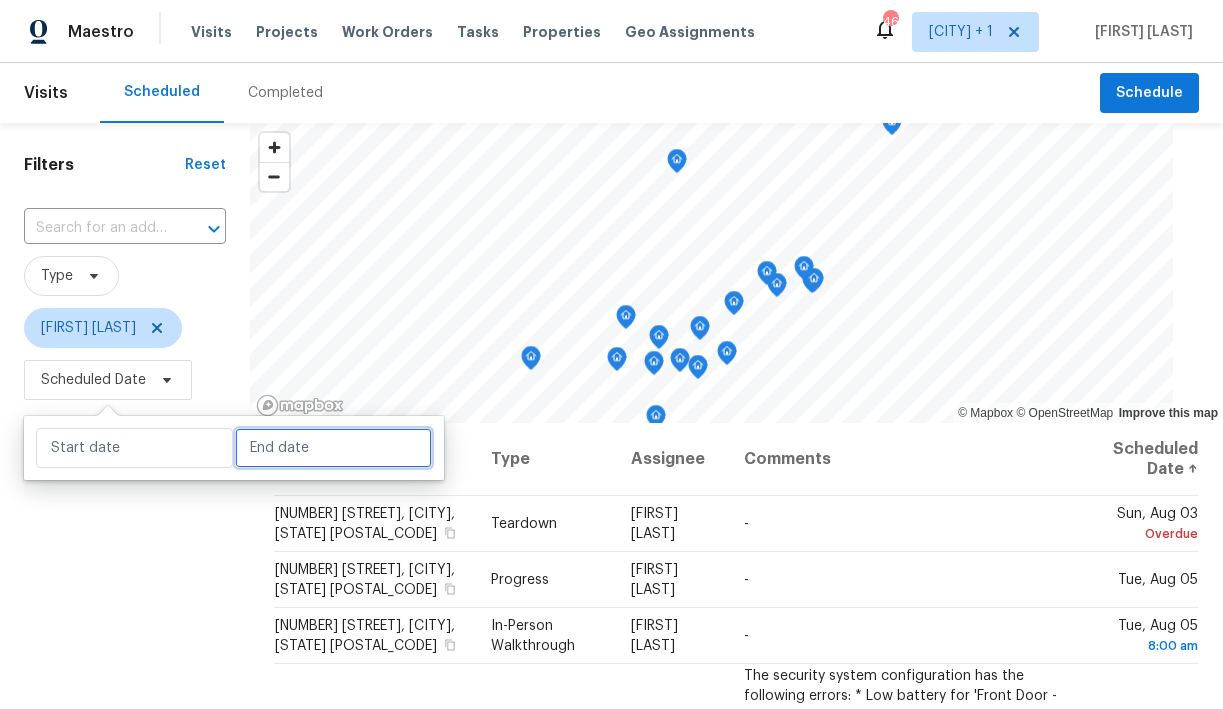 select on "7" 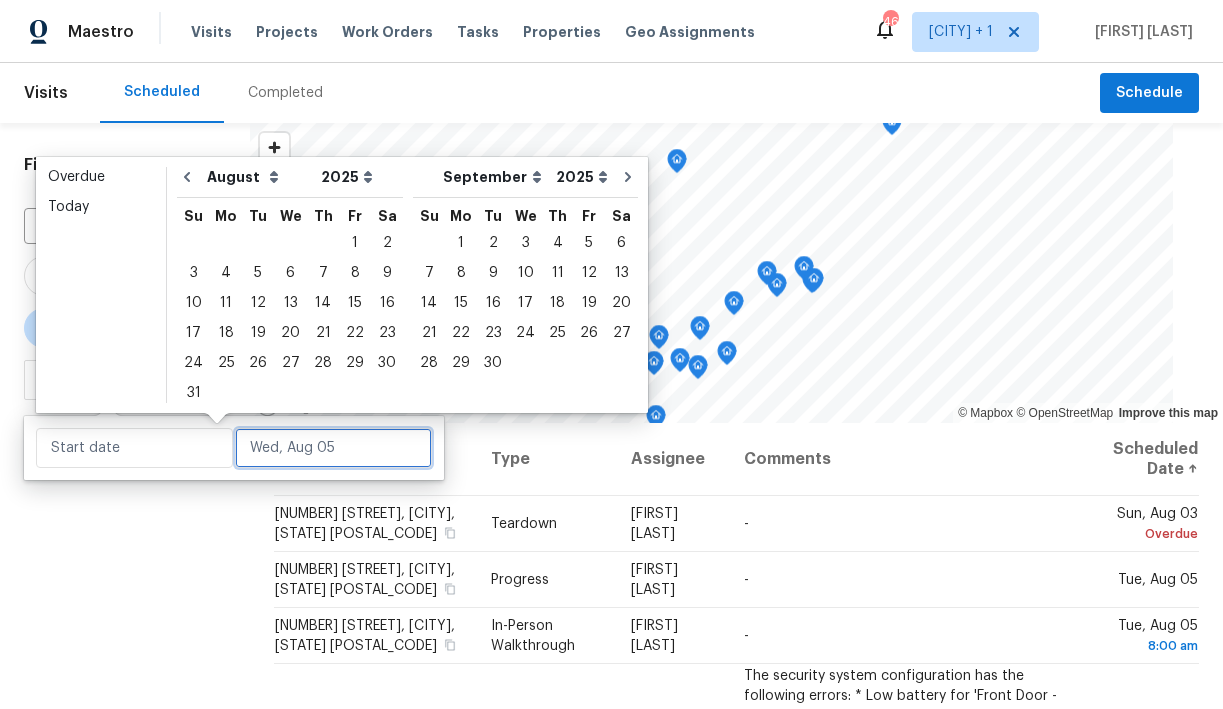 click at bounding box center (333, 448) 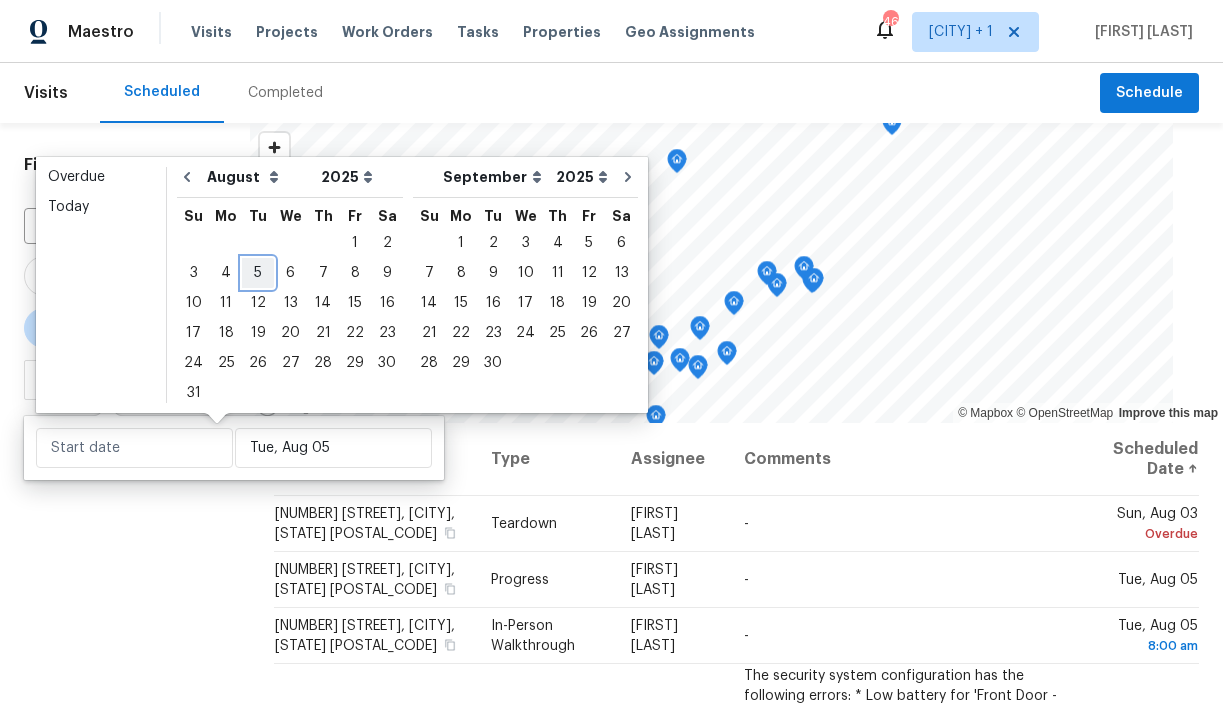 click on "5" at bounding box center (258, 273) 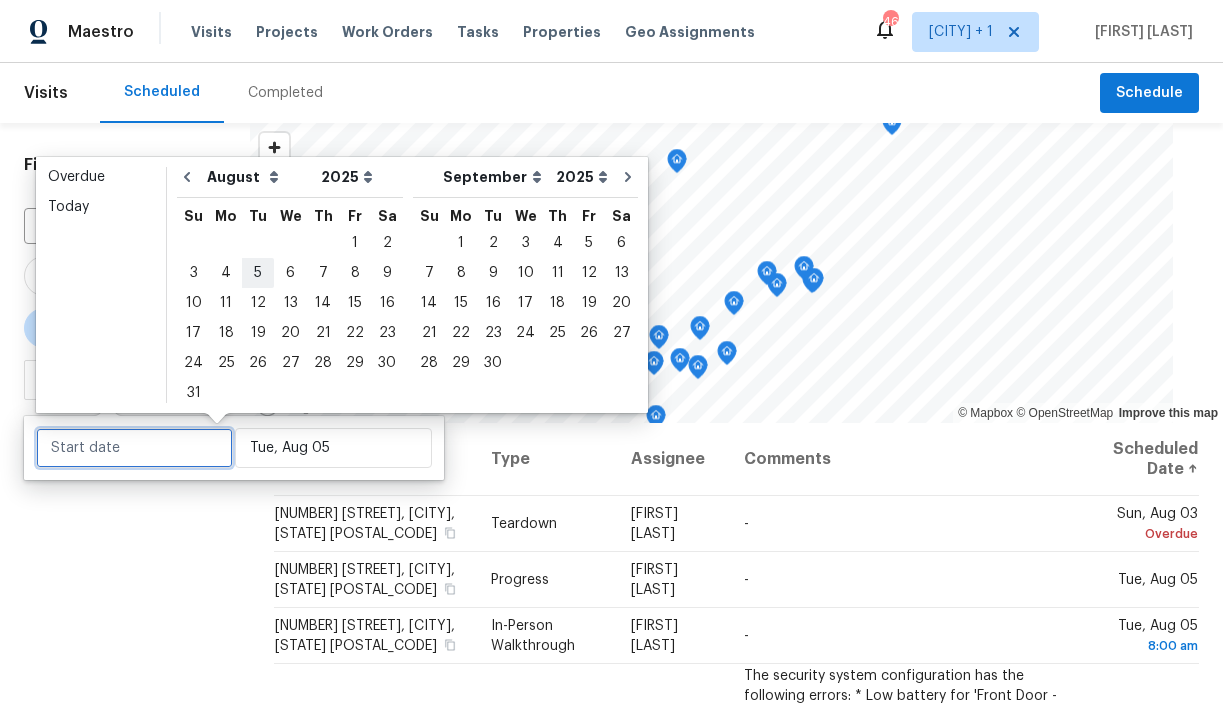 type on "Tue, Aug 05" 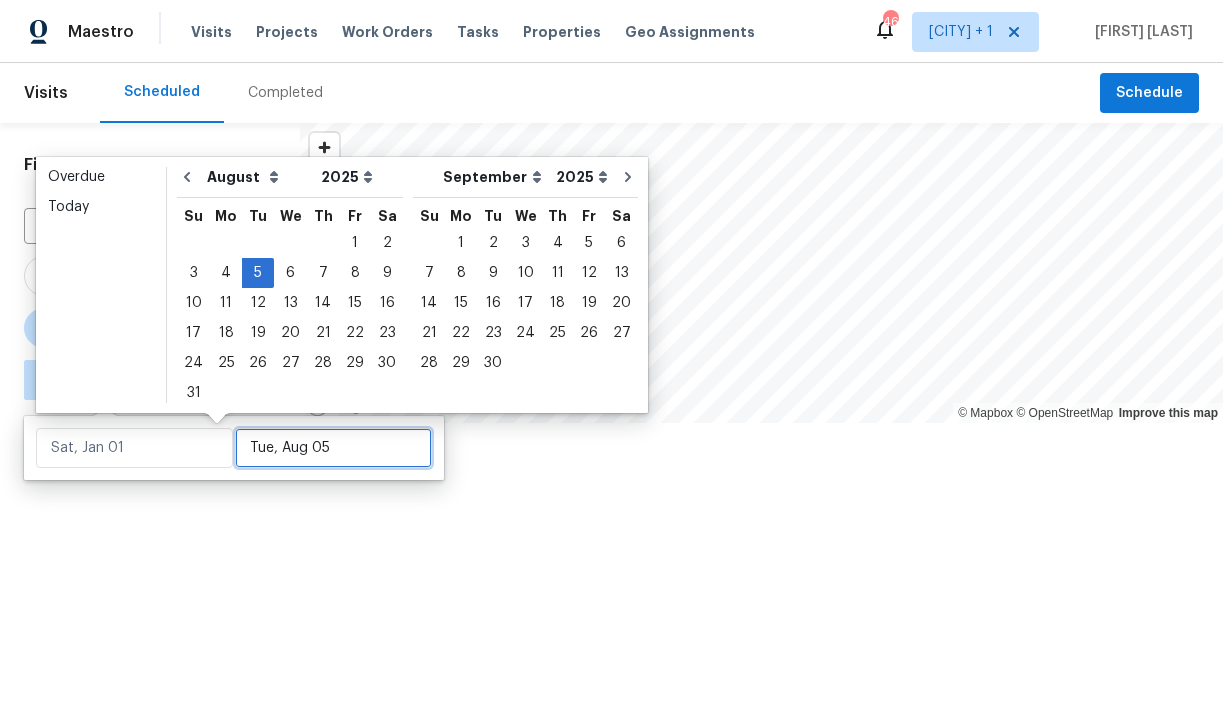 type on "Tue, Aug 05" 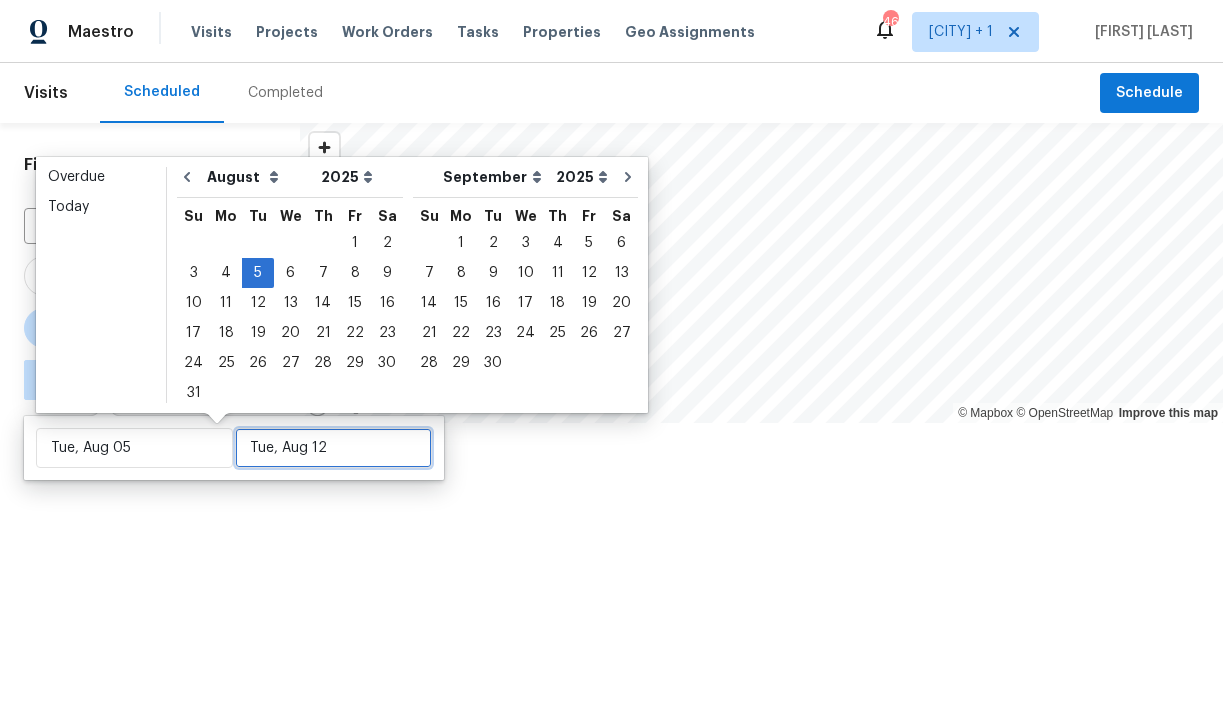 type on "Mon, Aug 25" 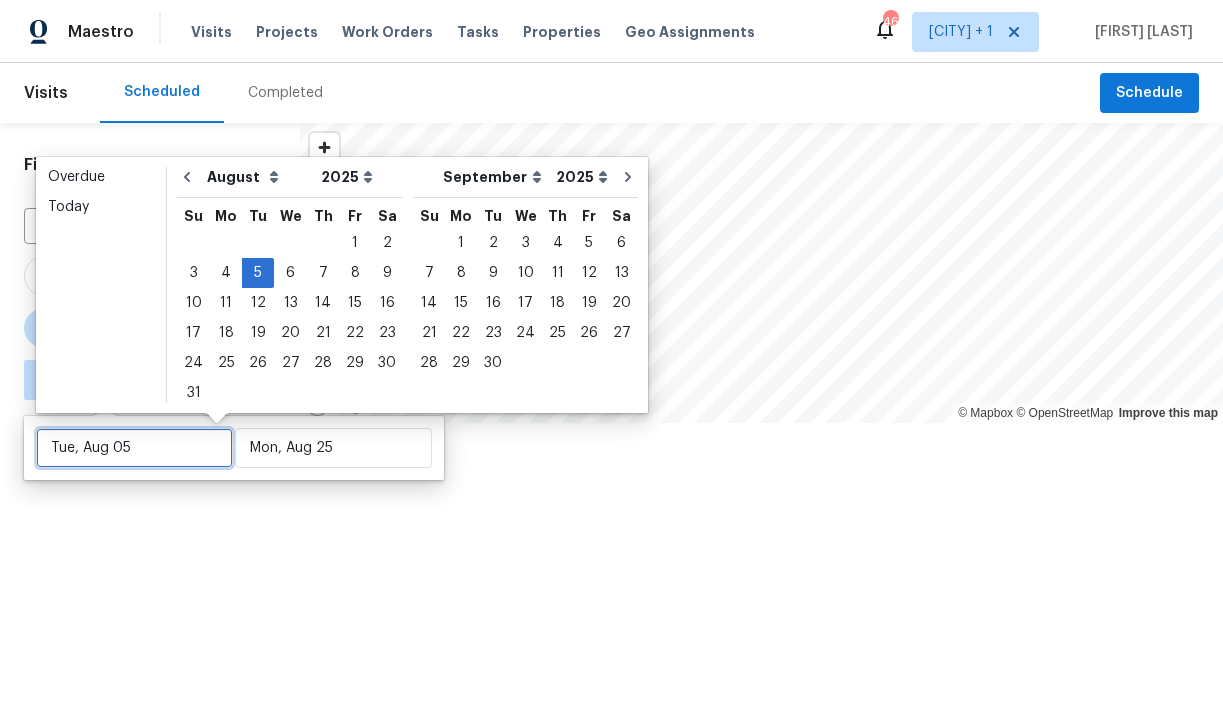 type 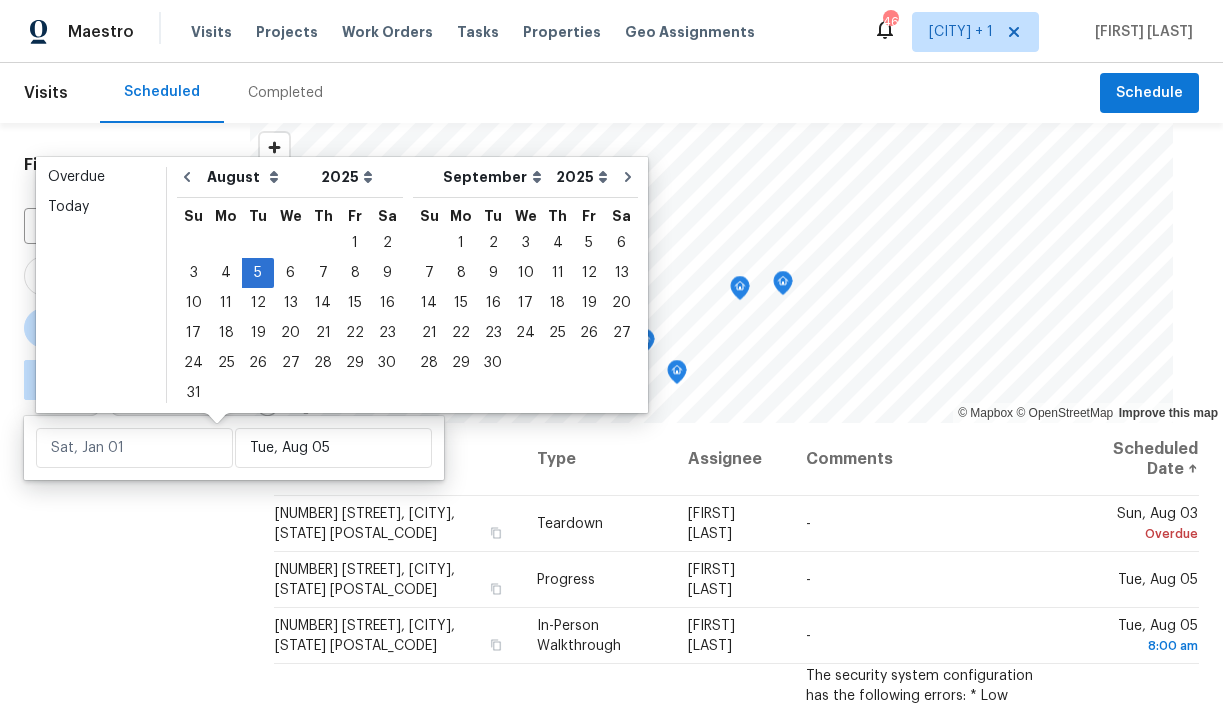 click on "Filters Reset ​ Type Chris Fuentes ∞ - Tue, Aug 05" at bounding box center [125, 556] 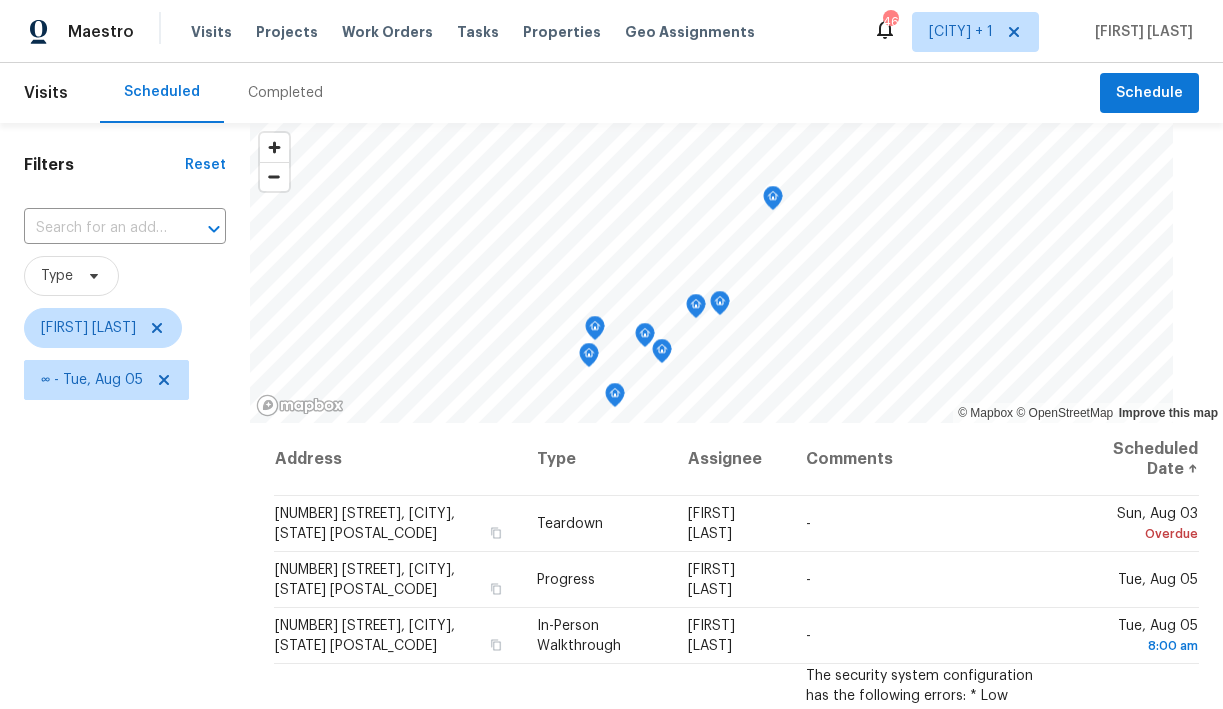 click 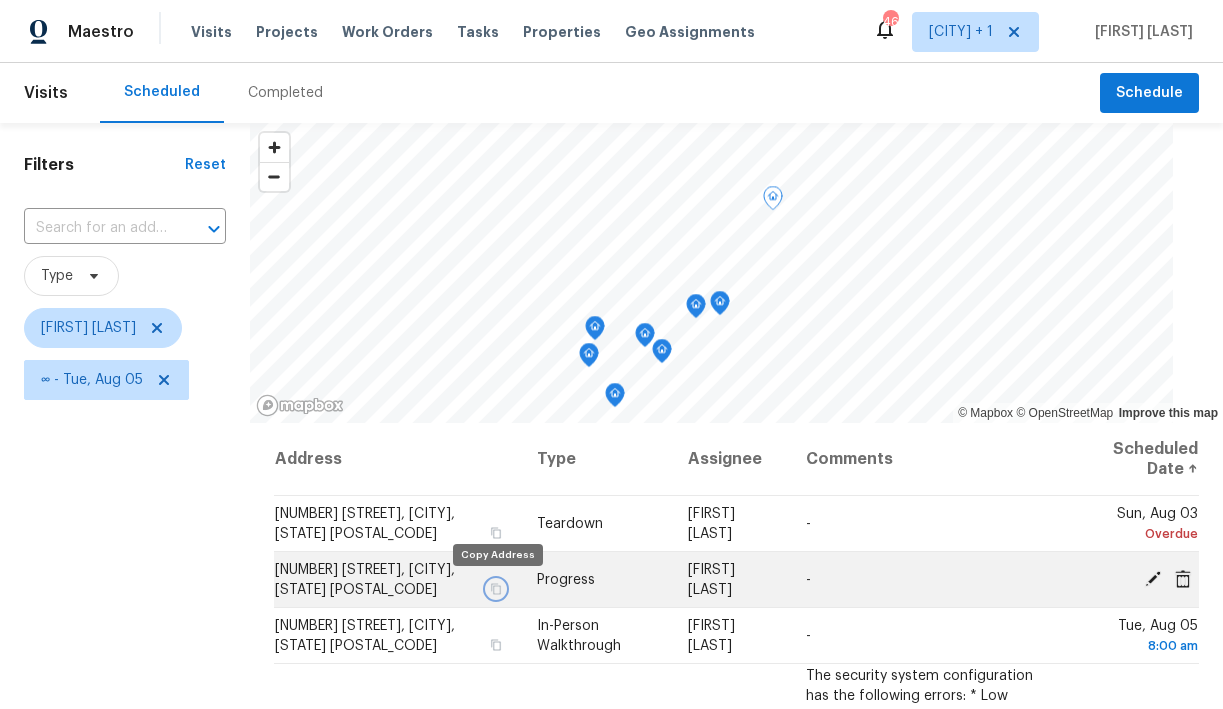 click 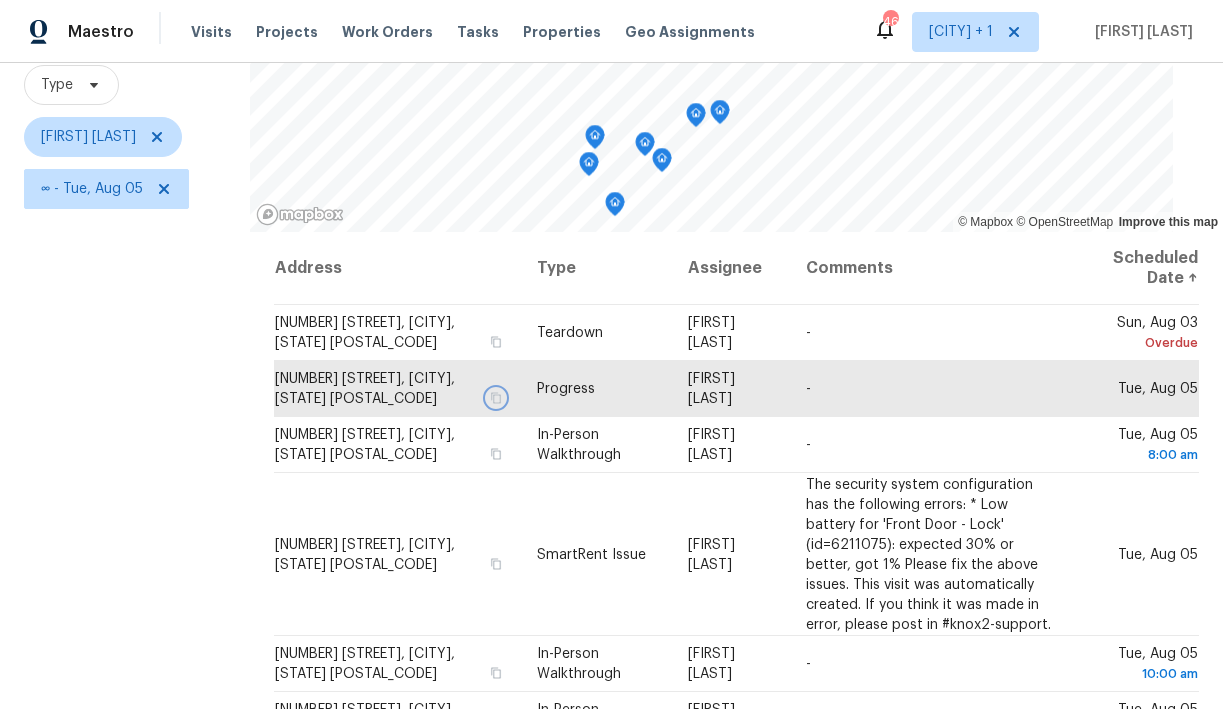 scroll, scrollTop: 157, scrollLeft: 0, axis: vertical 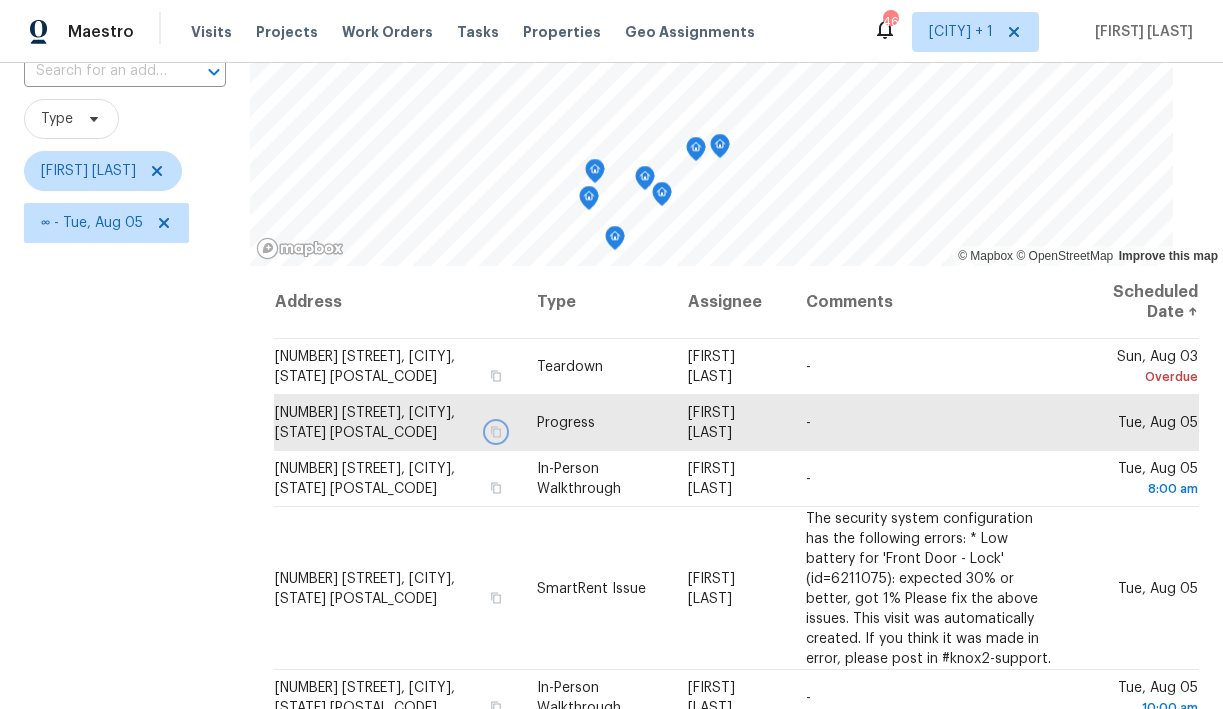 click 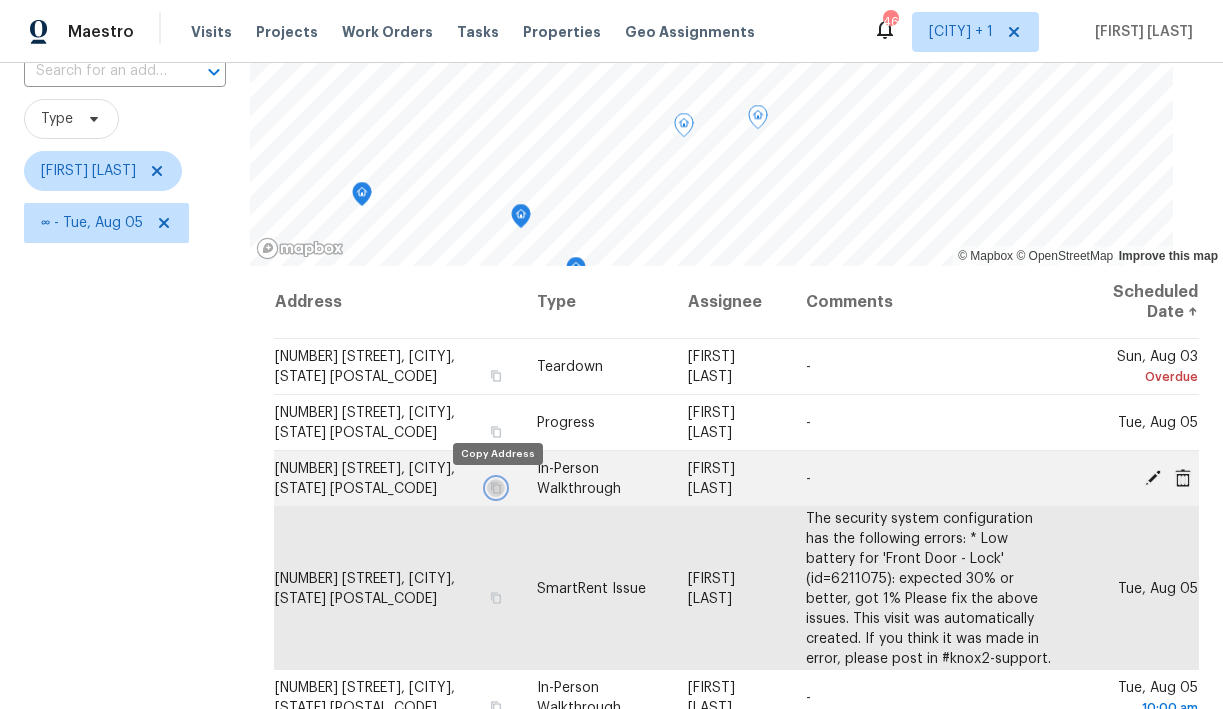 click 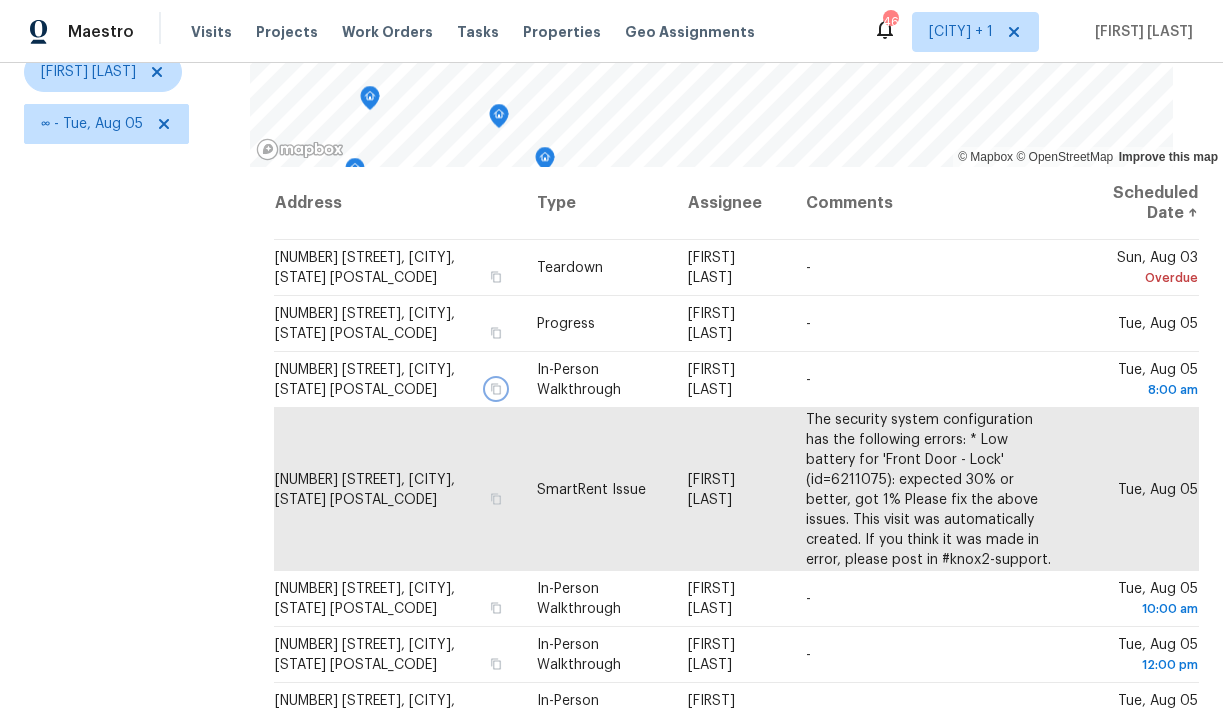 scroll, scrollTop: 255, scrollLeft: 0, axis: vertical 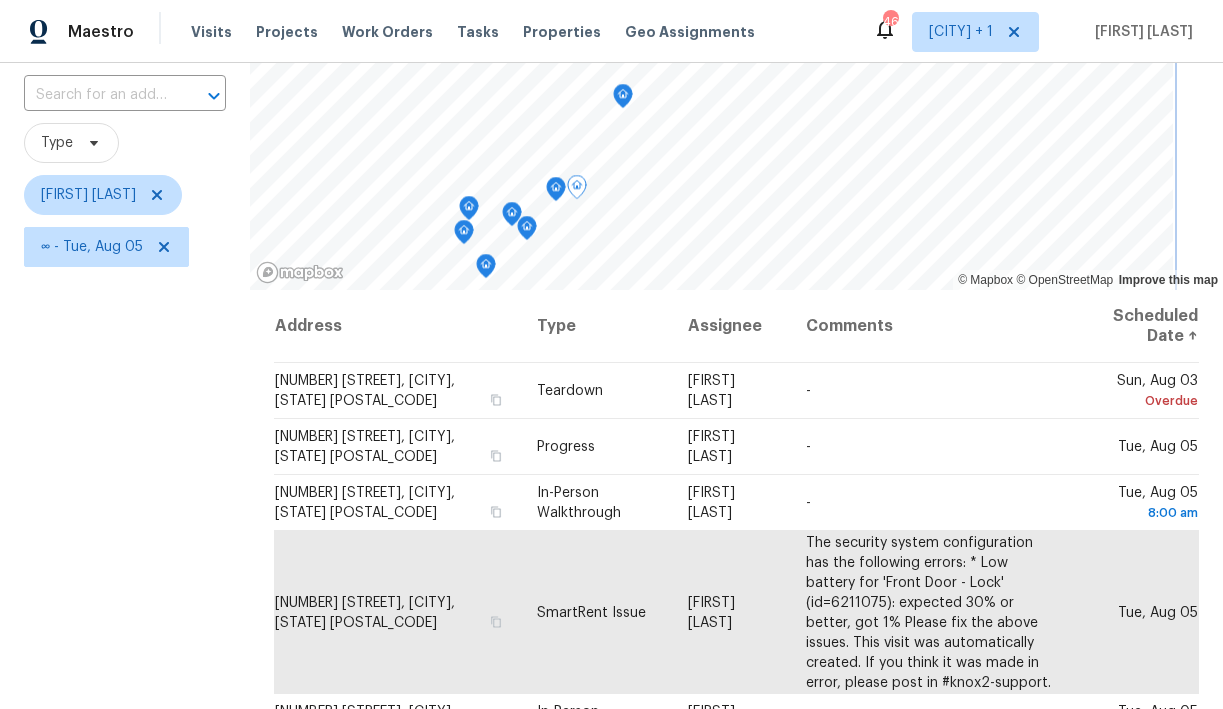 click 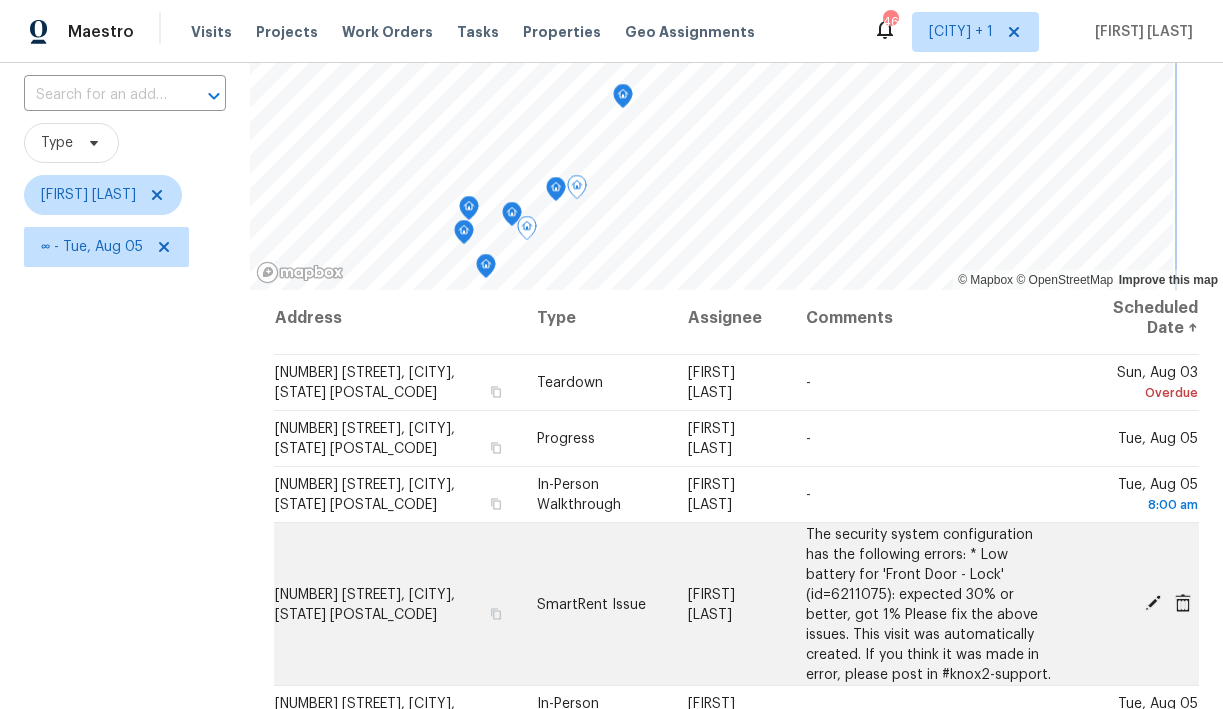 scroll, scrollTop: 5, scrollLeft: 0, axis: vertical 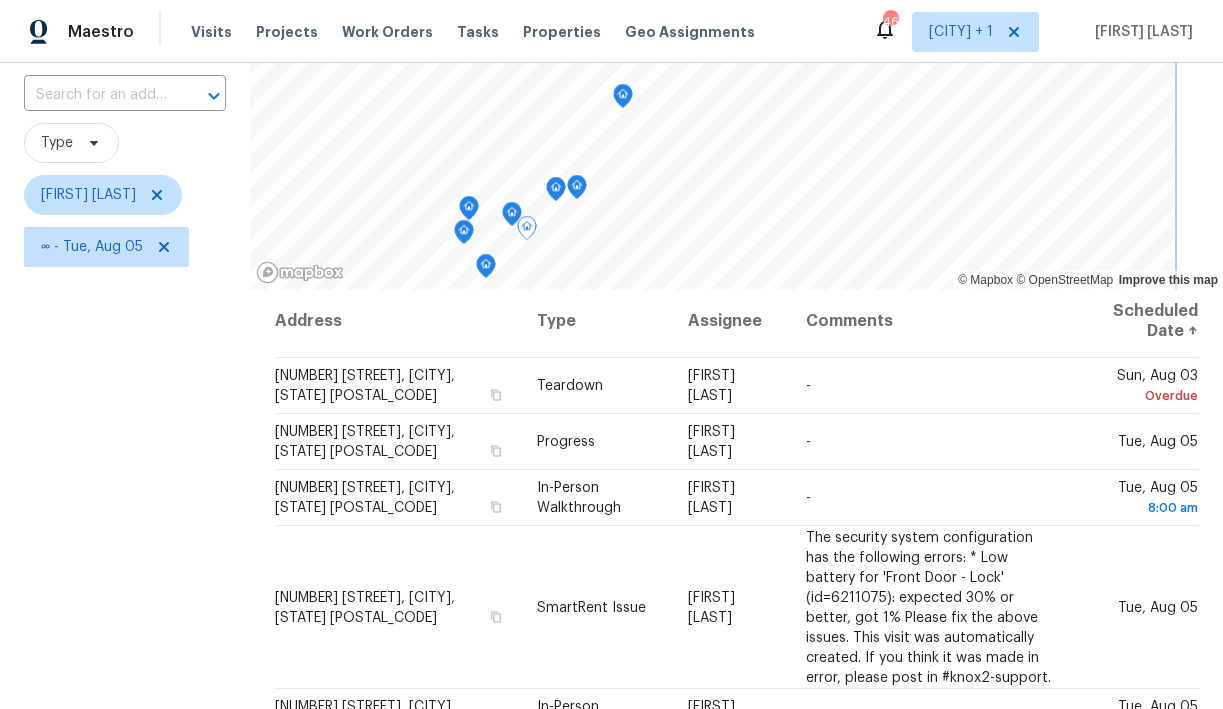 click 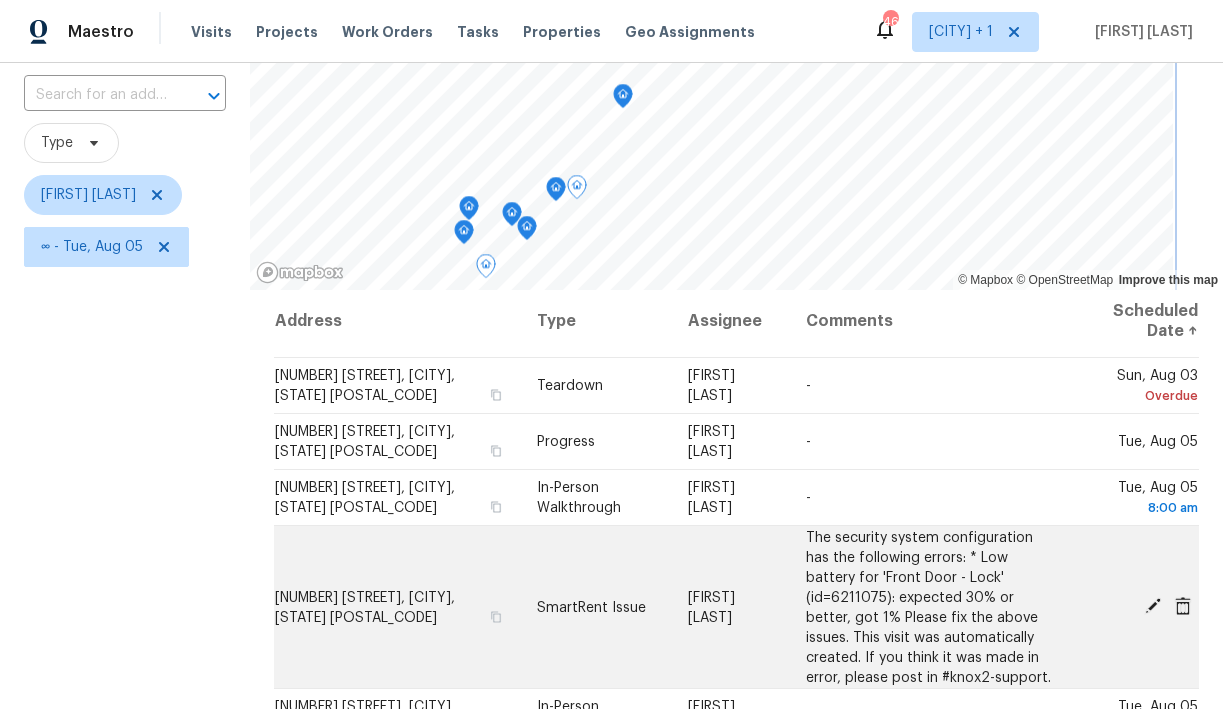 scroll, scrollTop: 77, scrollLeft: 0, axis: vertical 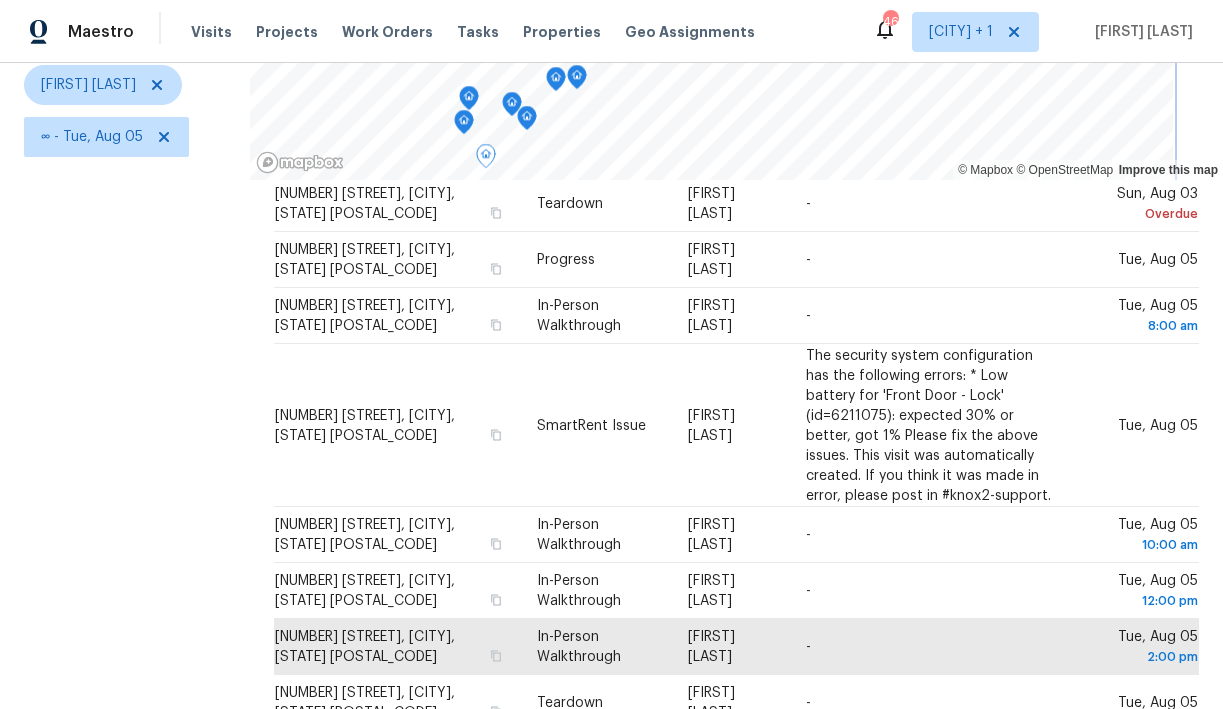click 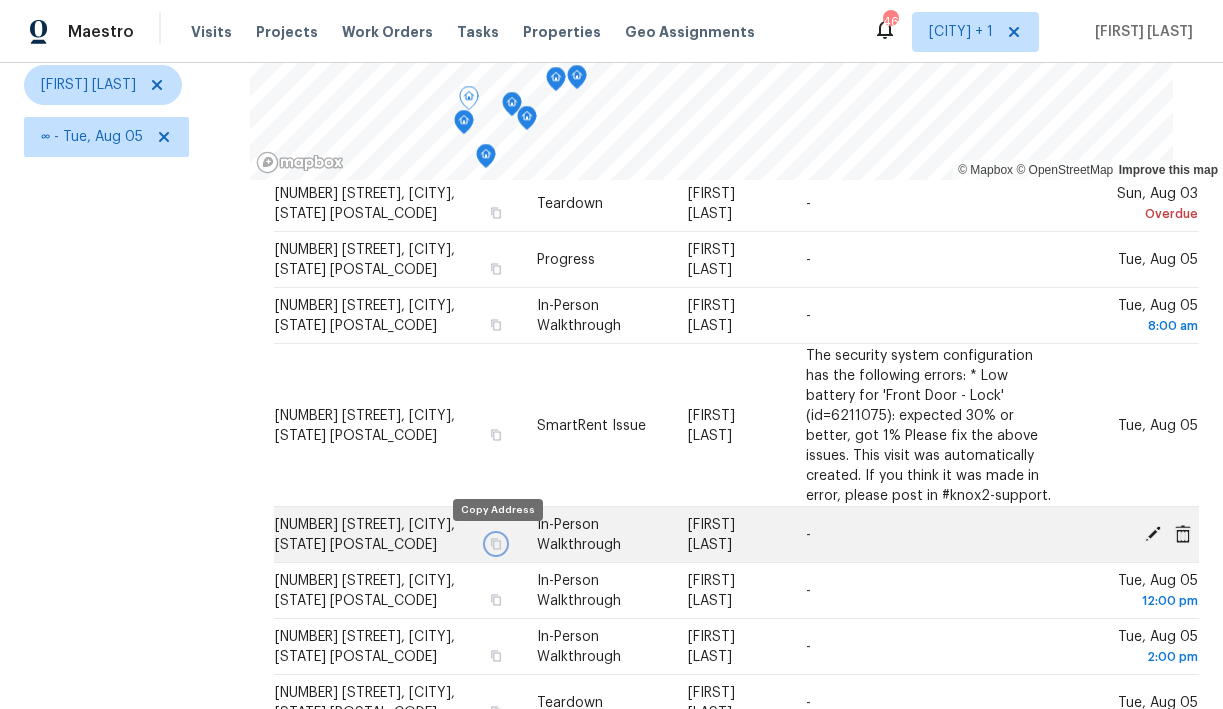 click 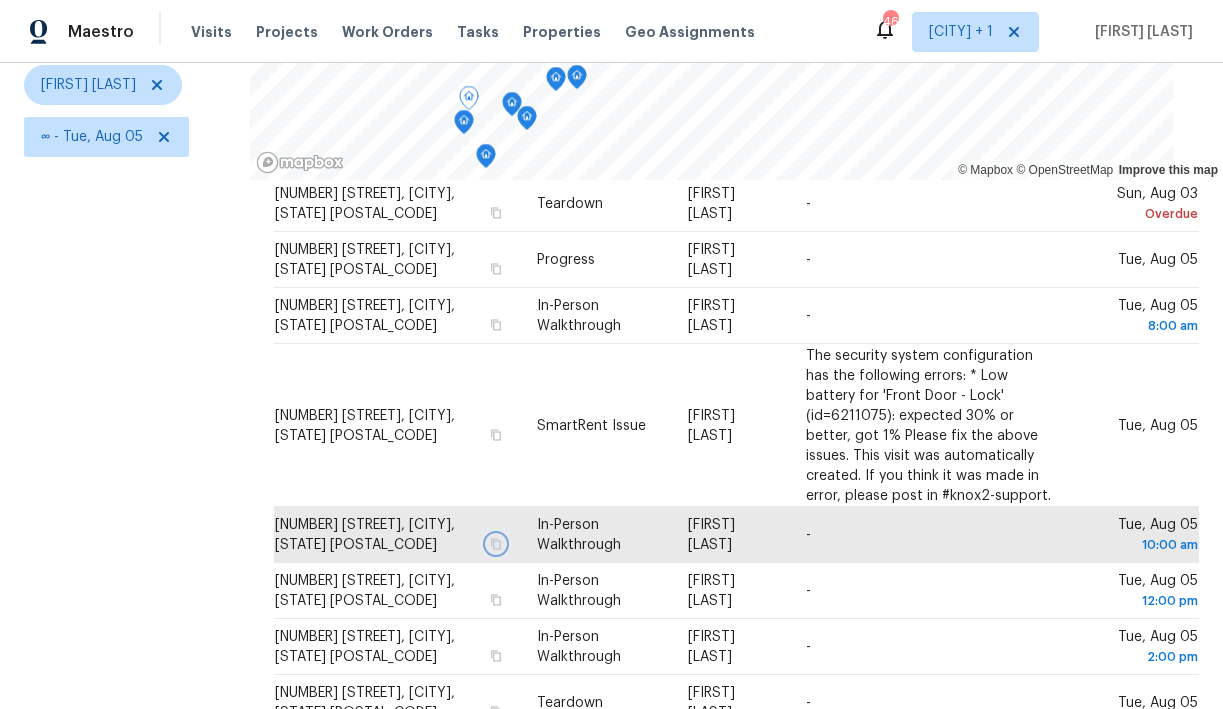 click 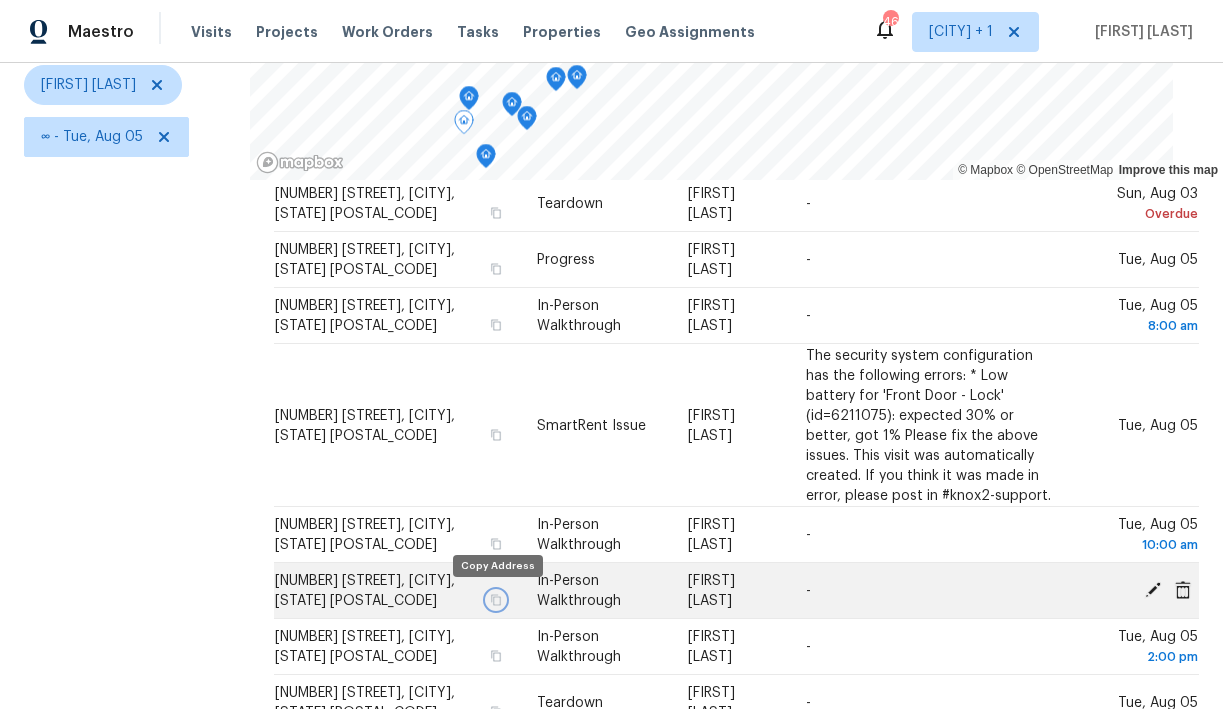 click 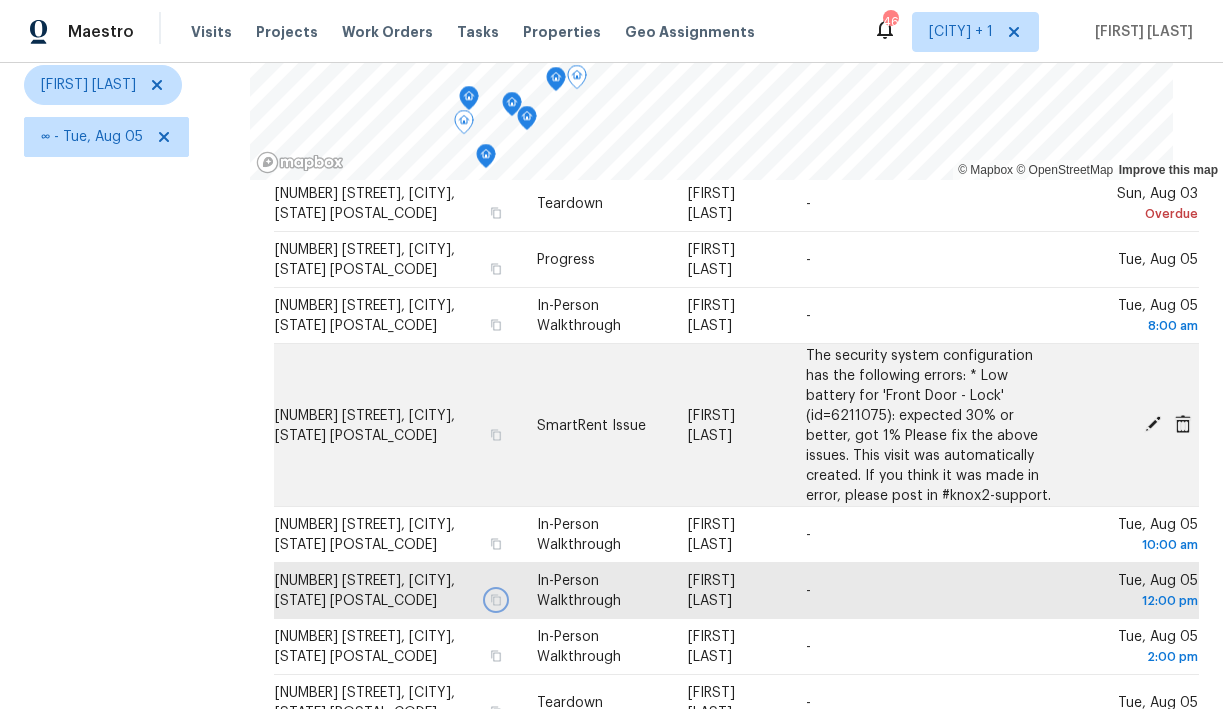 scroll, scrollTop: 281, scrollLeft: 0, axis: vertical 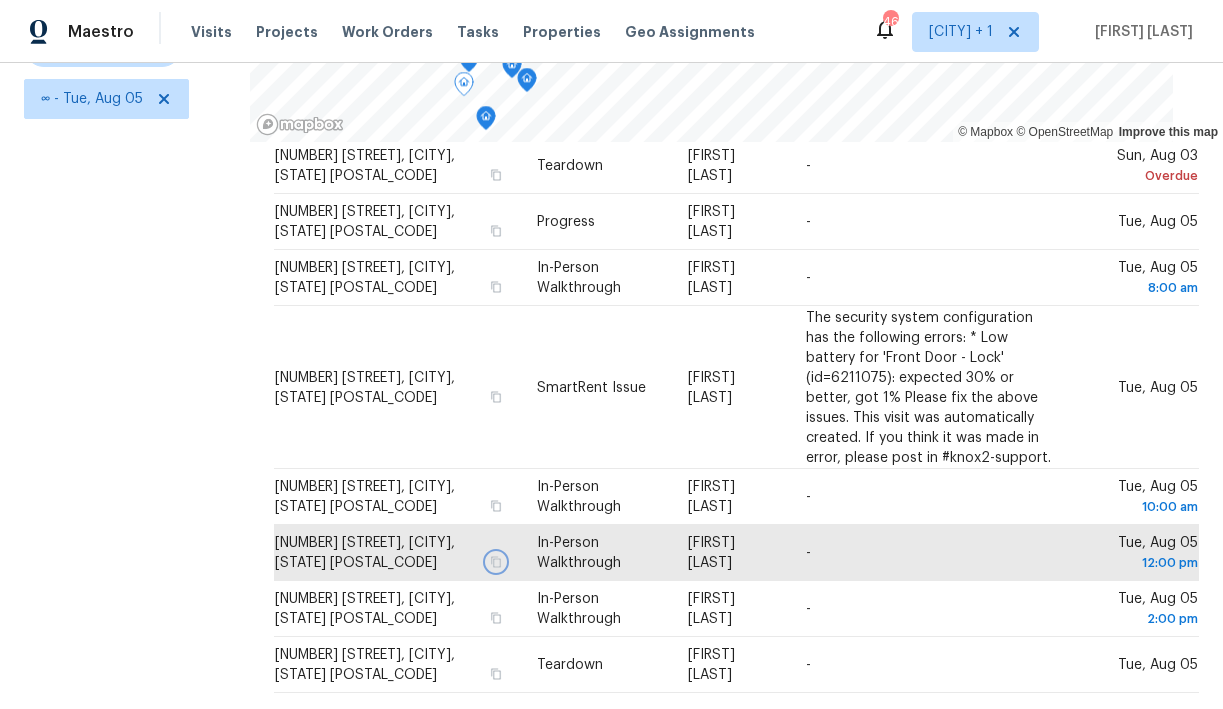 click 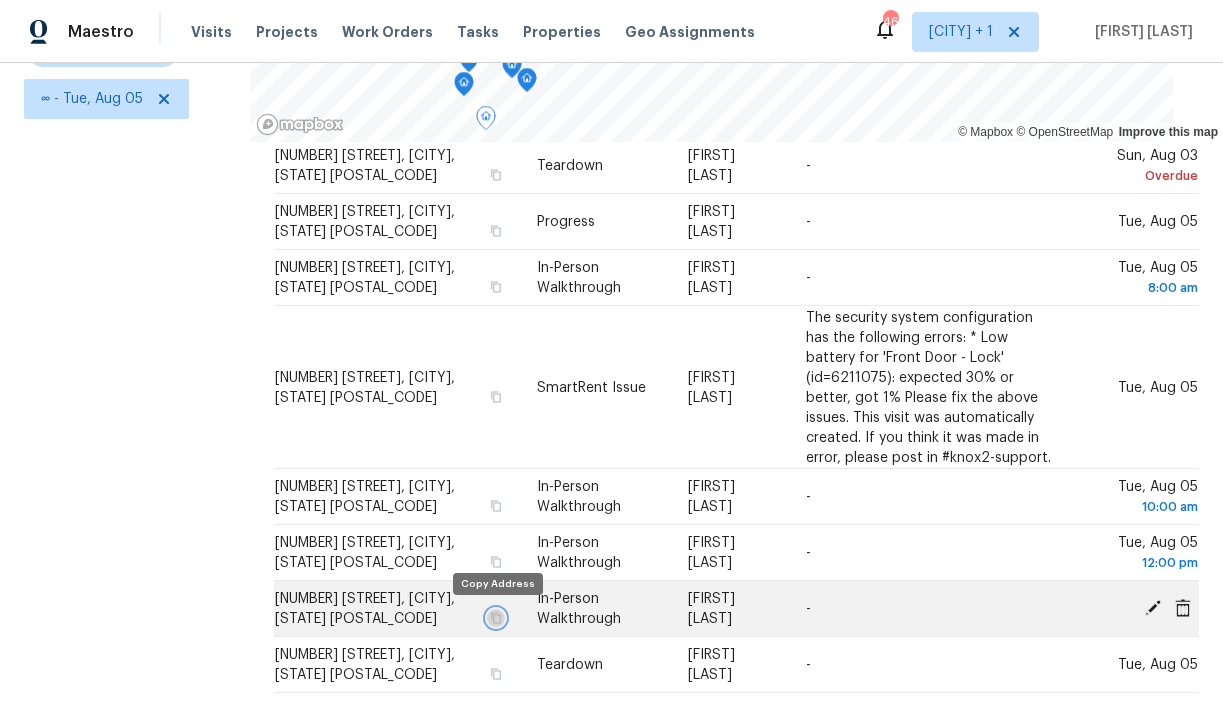 click 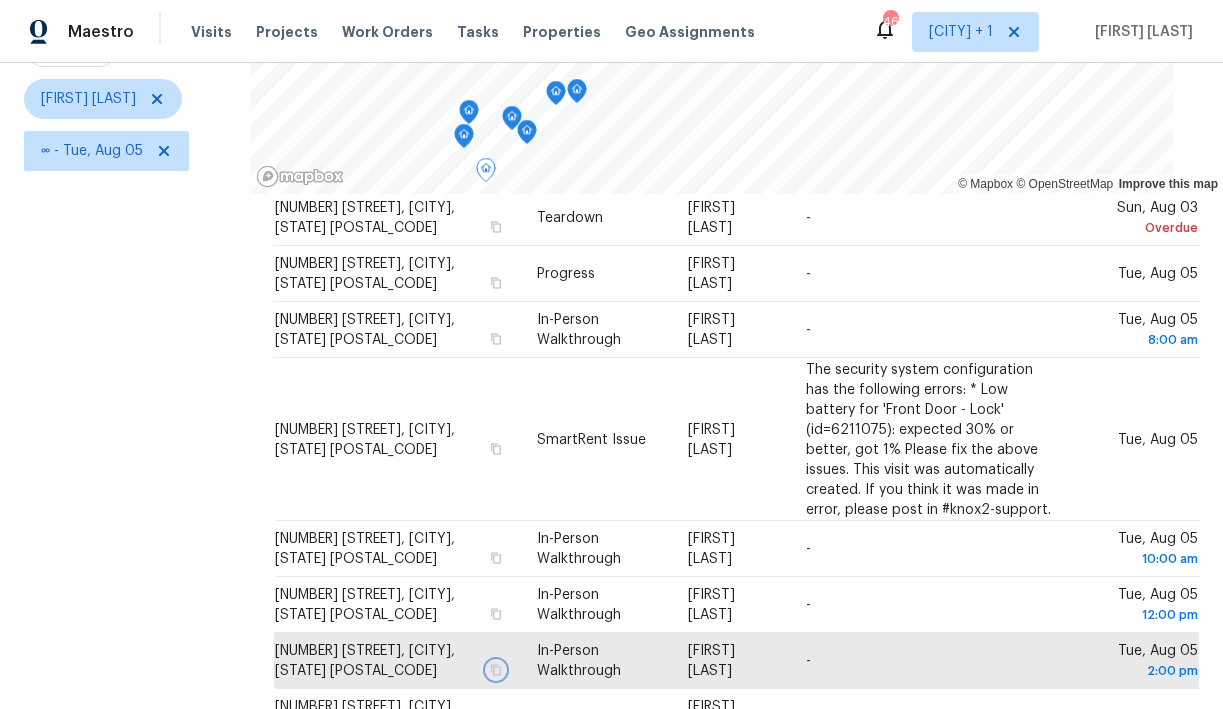 scroll, scrollTop: 231, scrollLeft: 0, axis: vertical 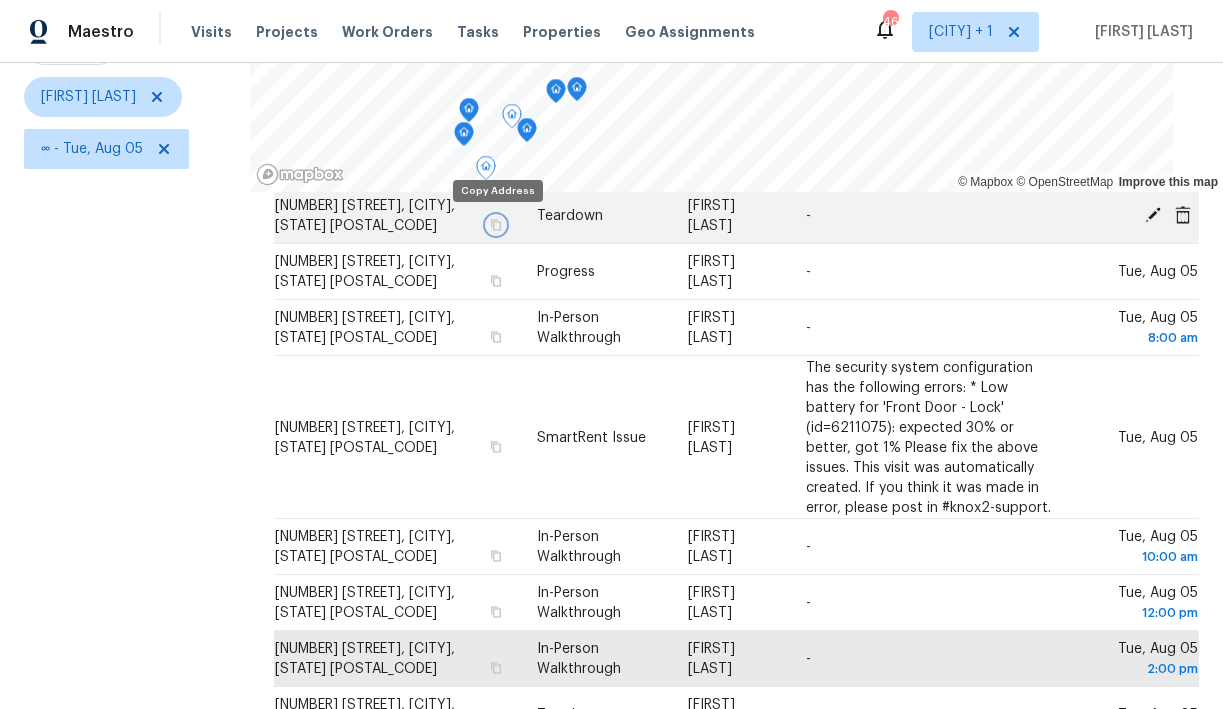 click 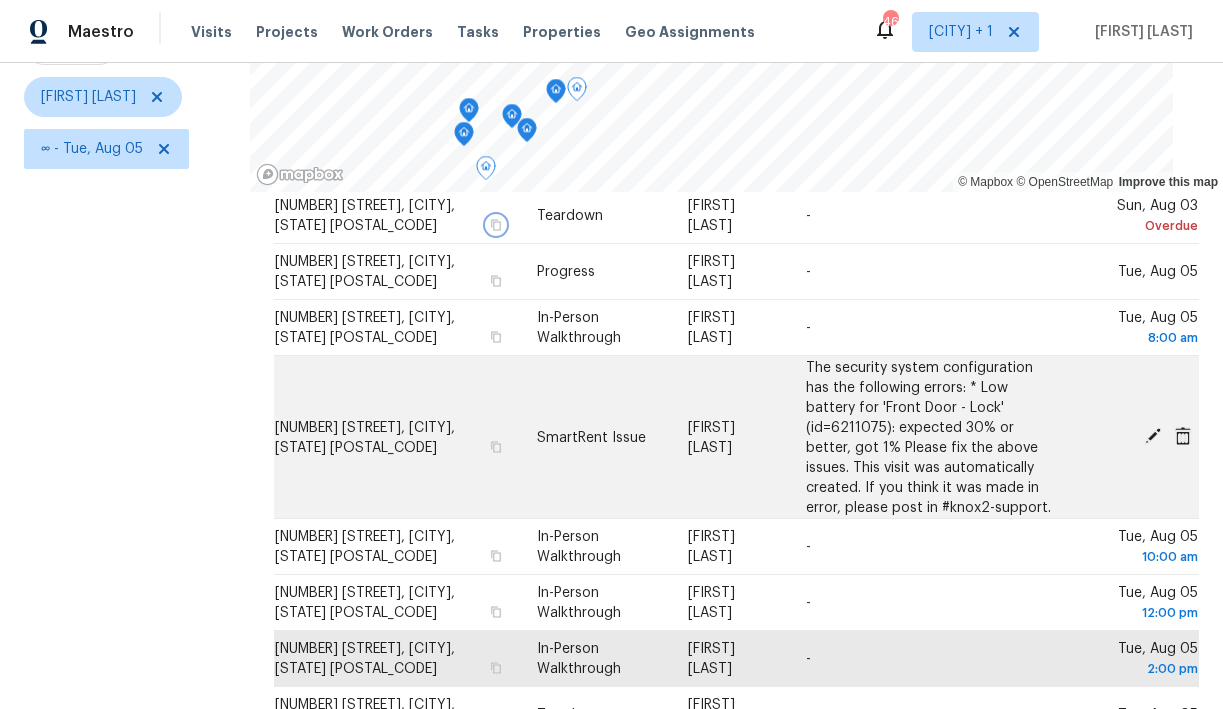 scroll, scrollTop: 281, scrollLeft: 0, axis: vertical 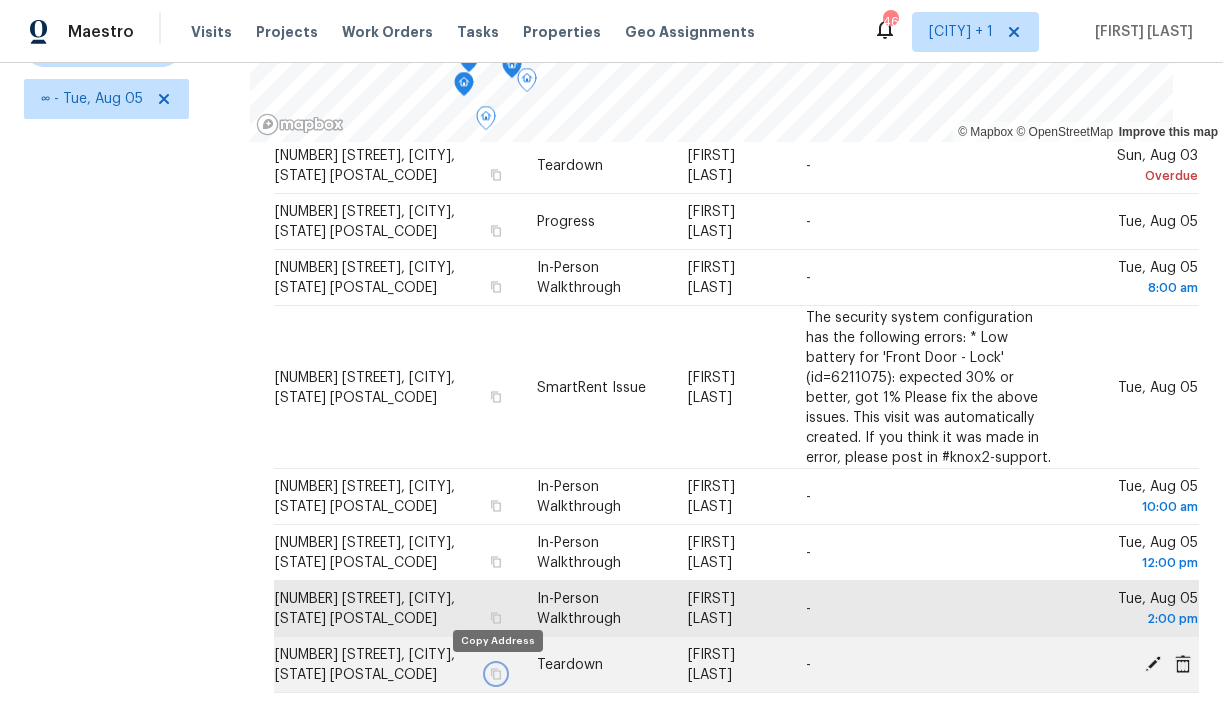click 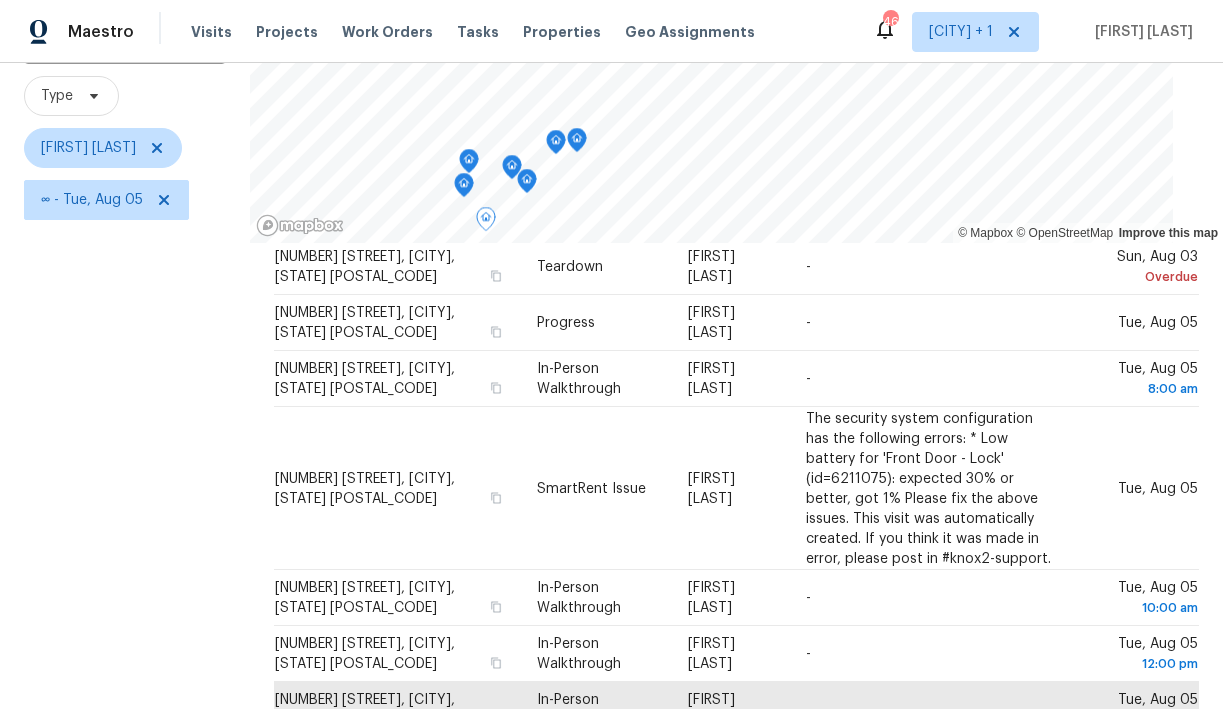 scroll, scrollTop: 166, scrollLeft: 0, axis: vertical 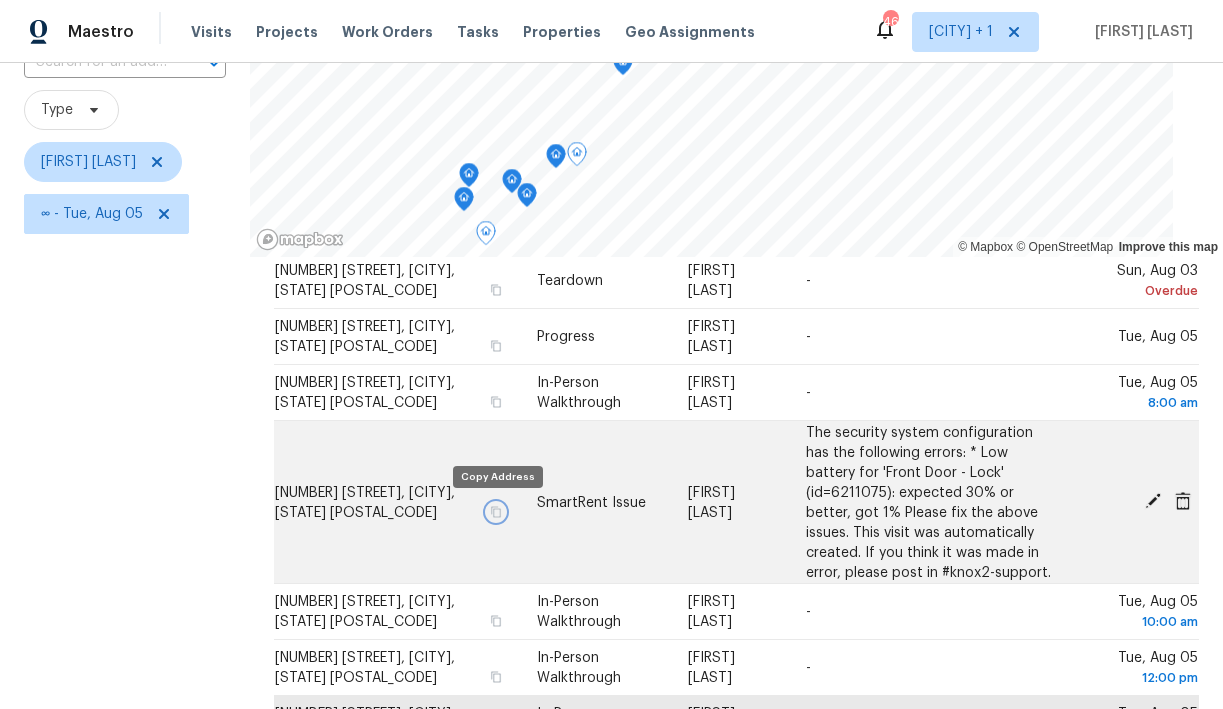 click 